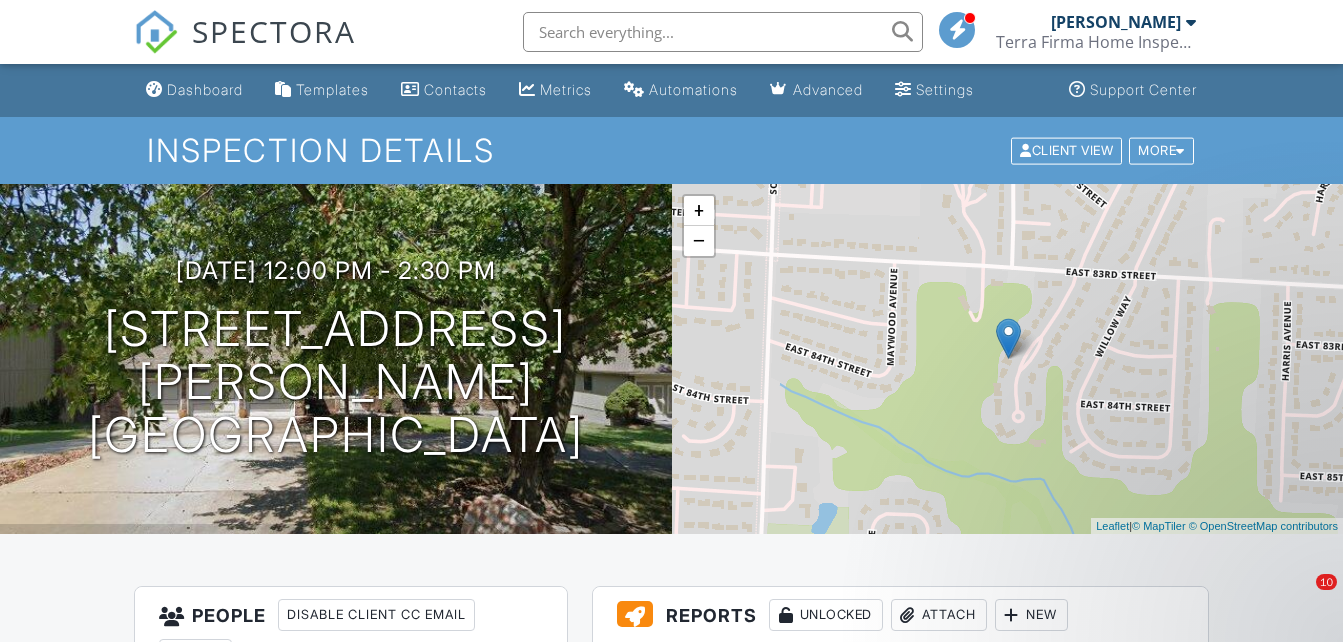 scroll, scrollTop: 1401, scrollLeft: 0, axis: vertical 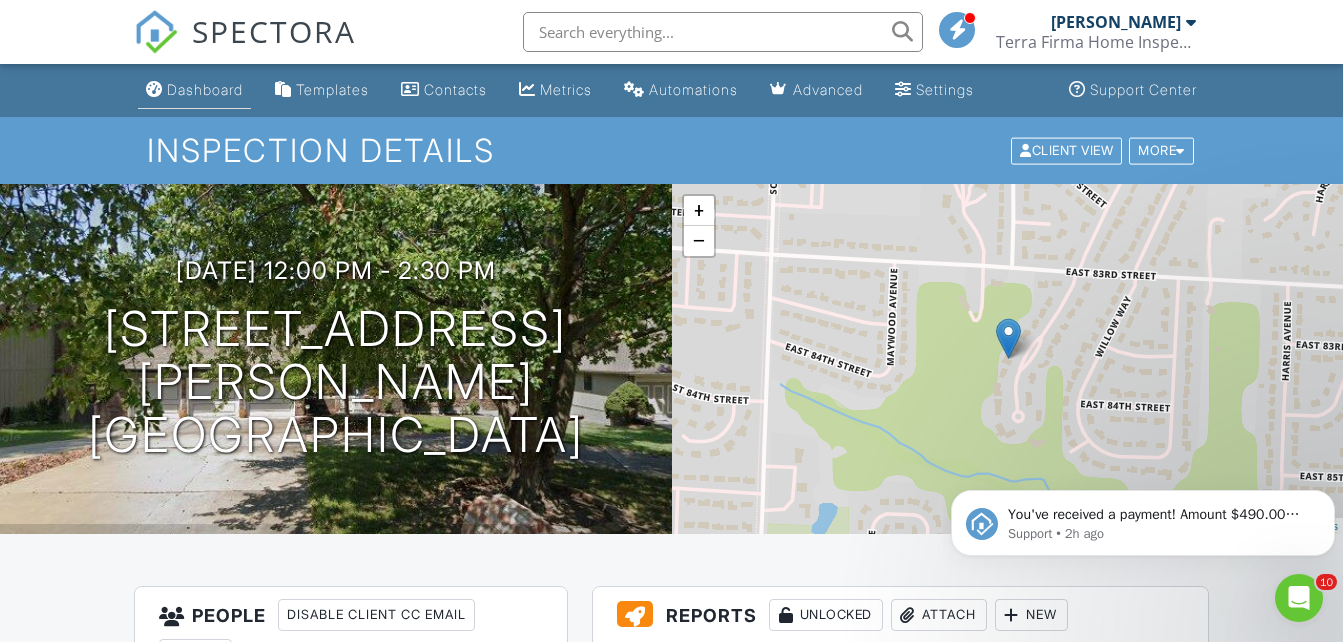 click on "Dashboard" at bounding box center (205, 89) 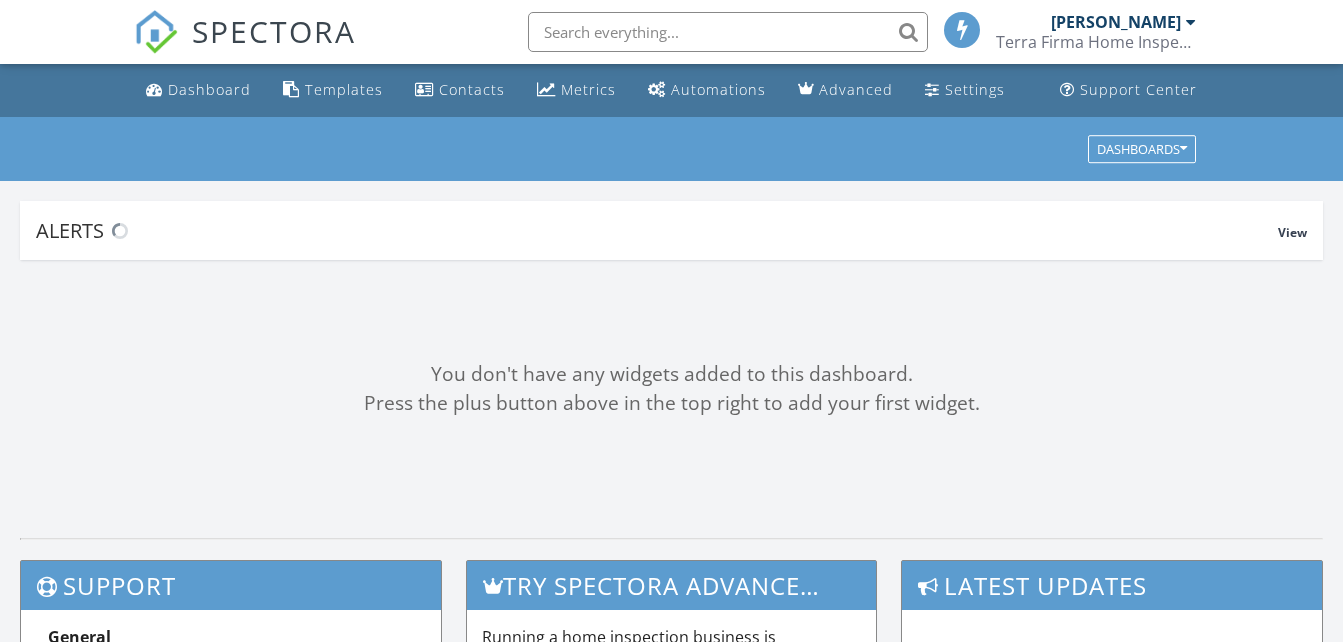 scroll, scrollTop: 0, scrollLeft: 0, axis: both 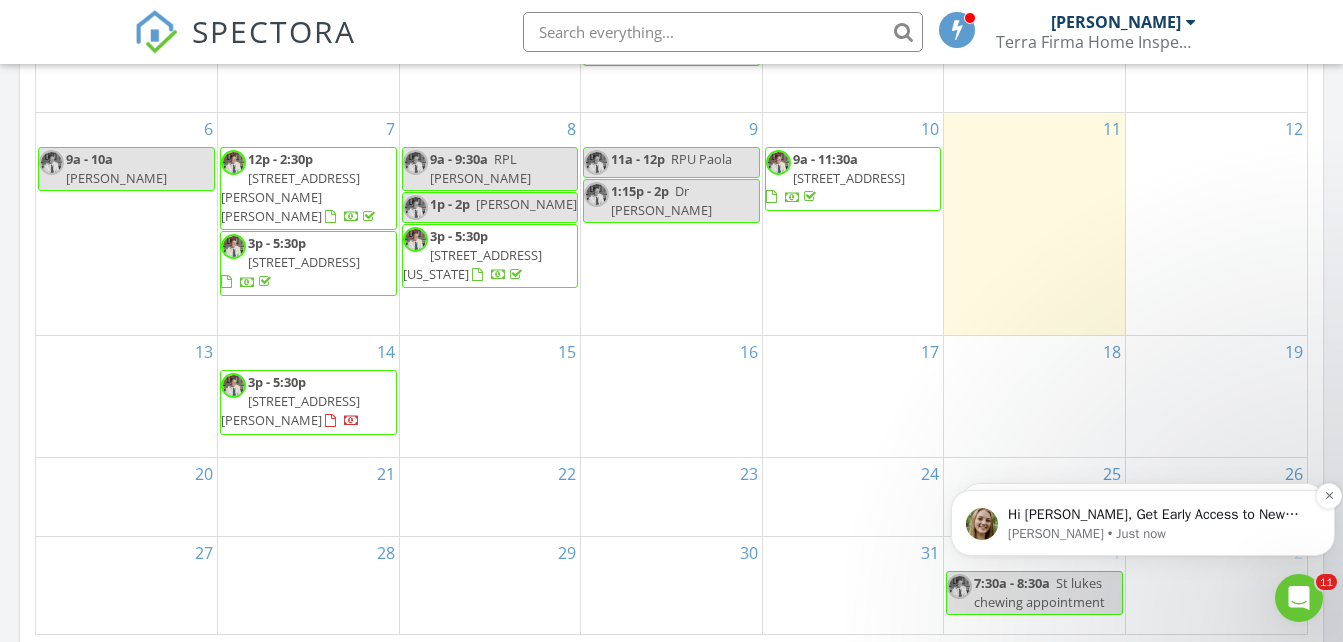 click on "Hi Steven, Get Early Access to New Report Writing Features &amp; Updates Want to be the first to try Spectora’s latest updates? Join our early access group and be the first to use new features before they’re released. Features and updates coming soon that you will get early access to include: Update: The upgraded Rapid Fire Camera, New: Photo preview before adding images to a report, New: The .5 camera lens" at bounding box center [1159, 515] 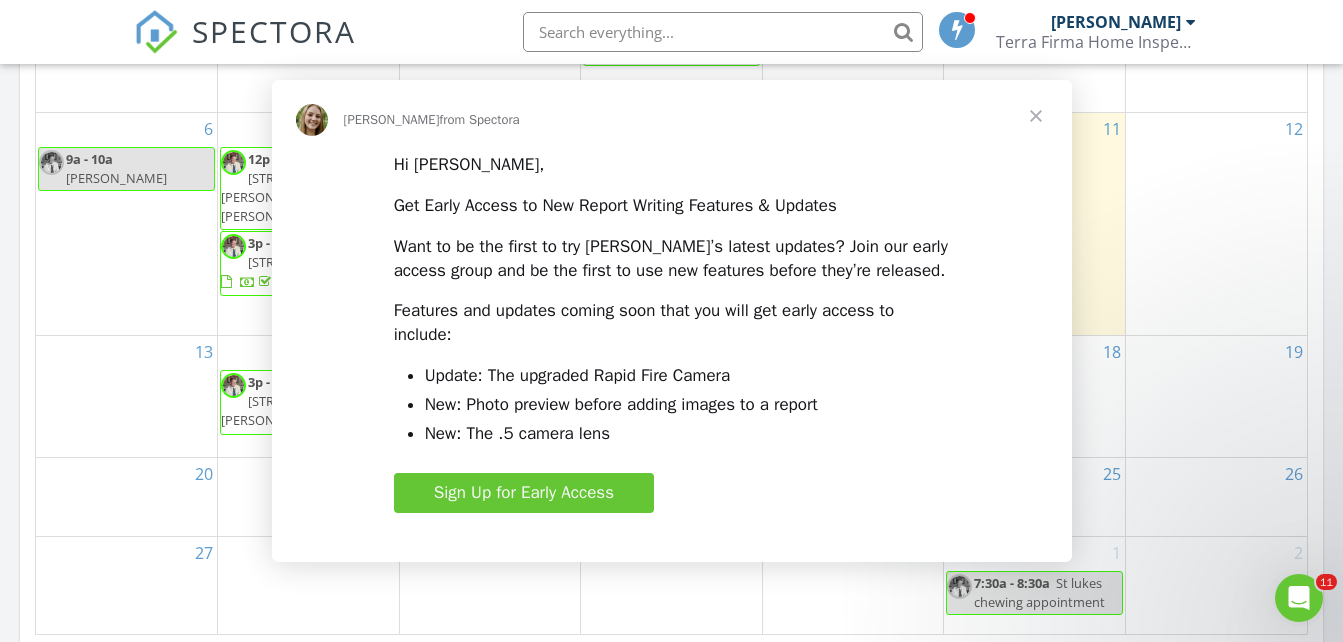 scroll, scrollTop: 0, scrollLeft: 0, axis: both 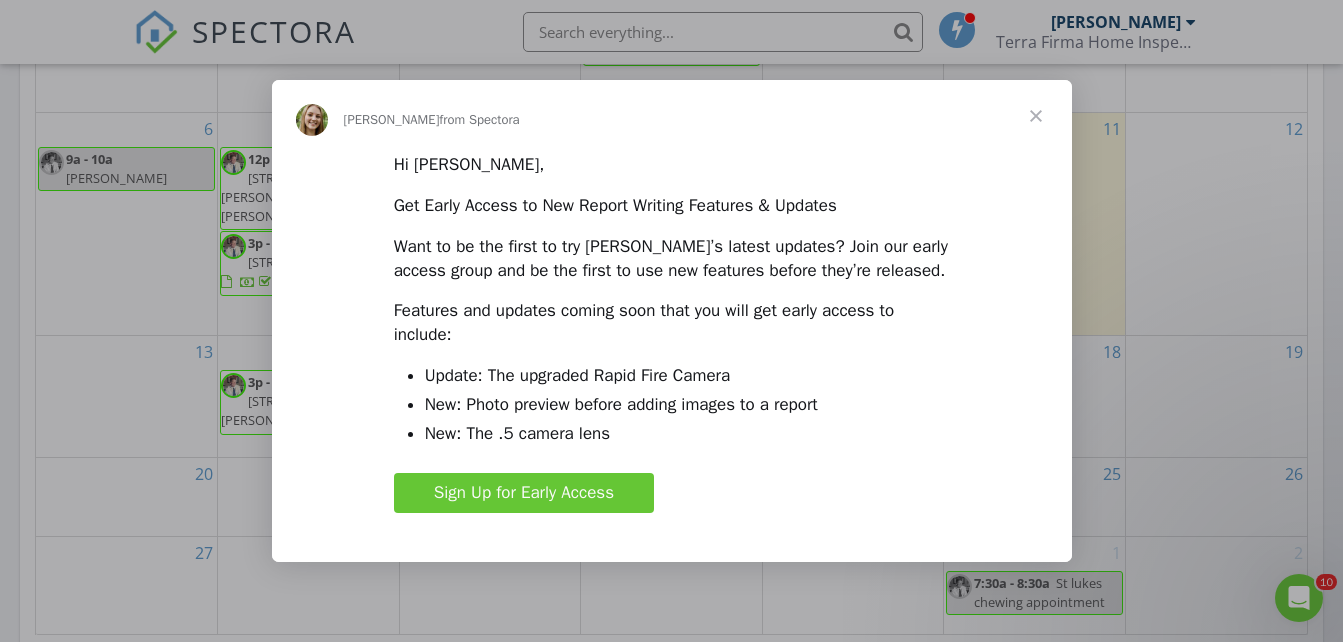 click at bounding box center (1036, 116) 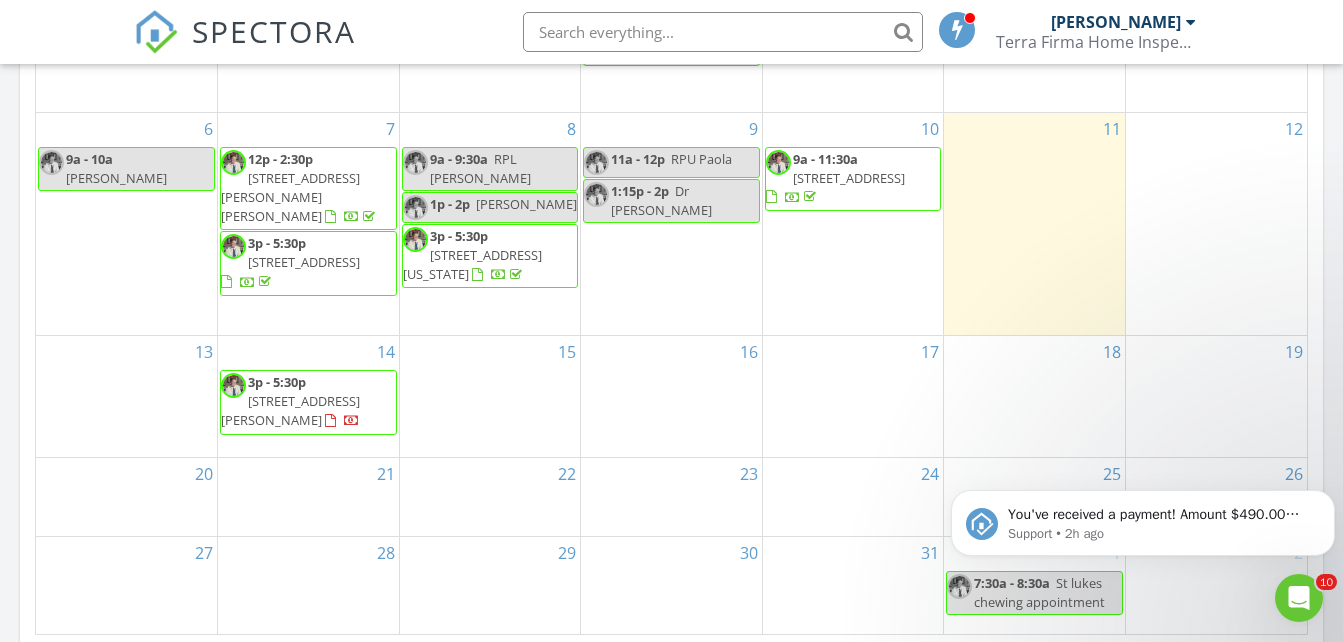 scroll, scrollTop: 0, scrollLeft: 0, axis: both 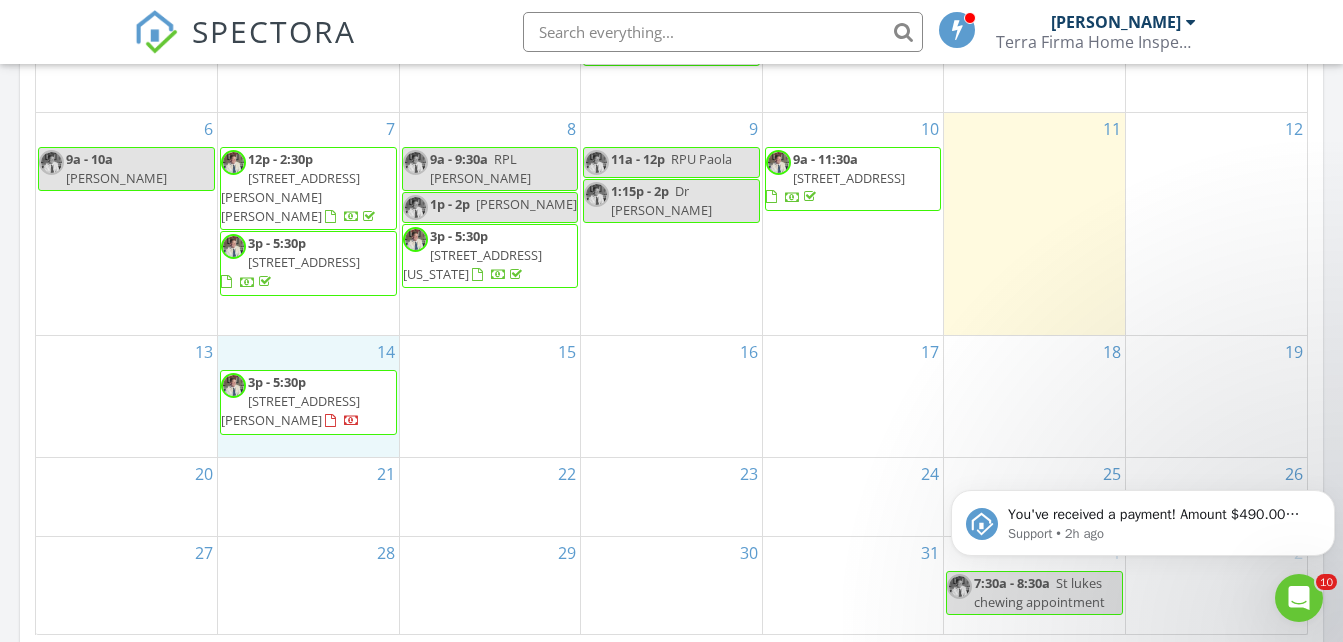 click on "14
3p - 5:30p
1201 SW Summit Falls Dr, Lee's Summit 64081" at bounding box center (308, 396) 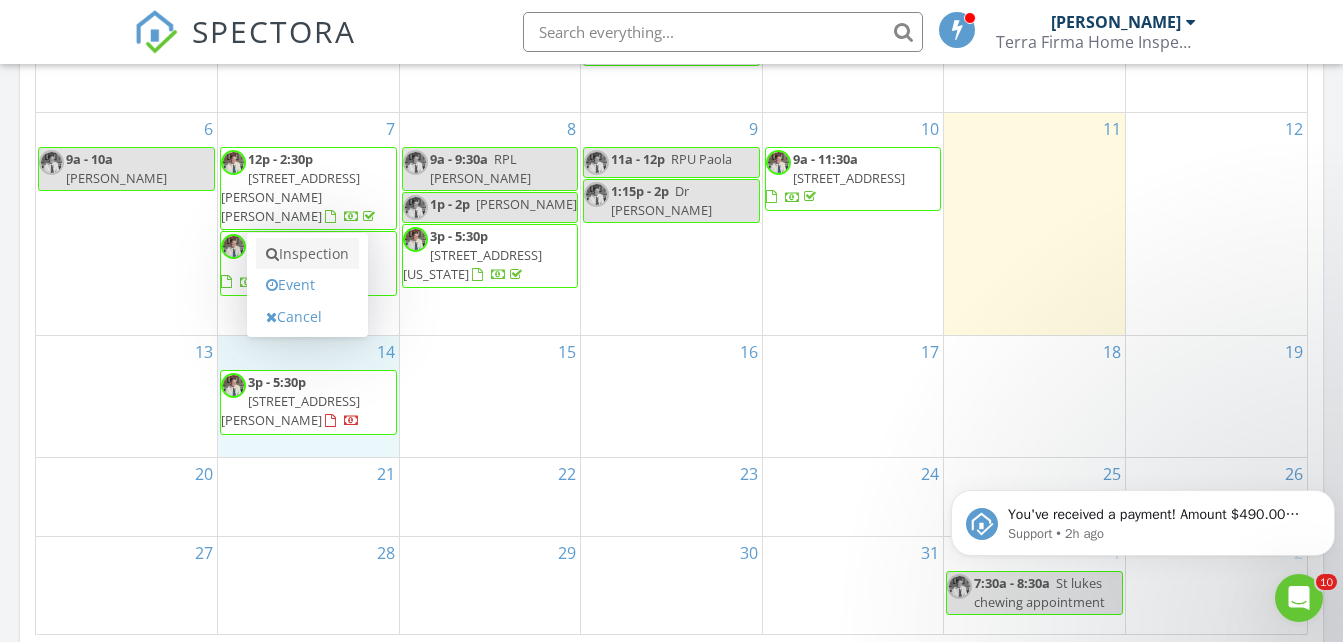 click on "Inspection" at bounding box center [307, 254] 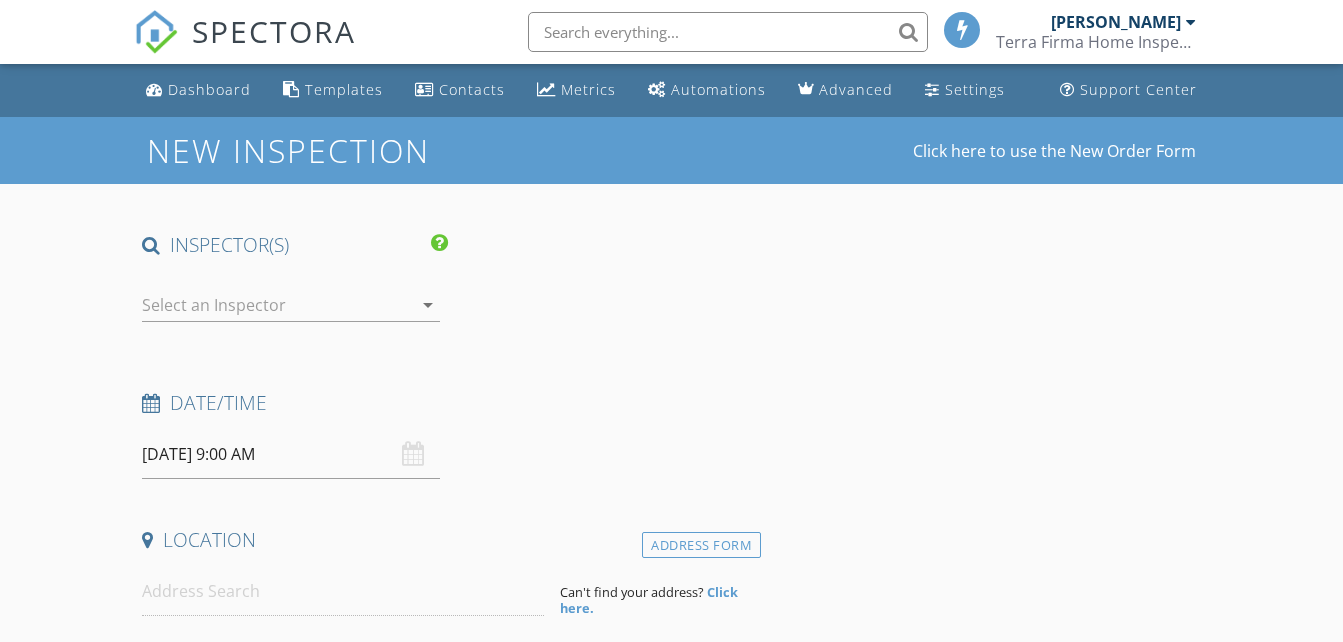 scroll, scrollTop: 0, scrollLeft: 0, axis: both 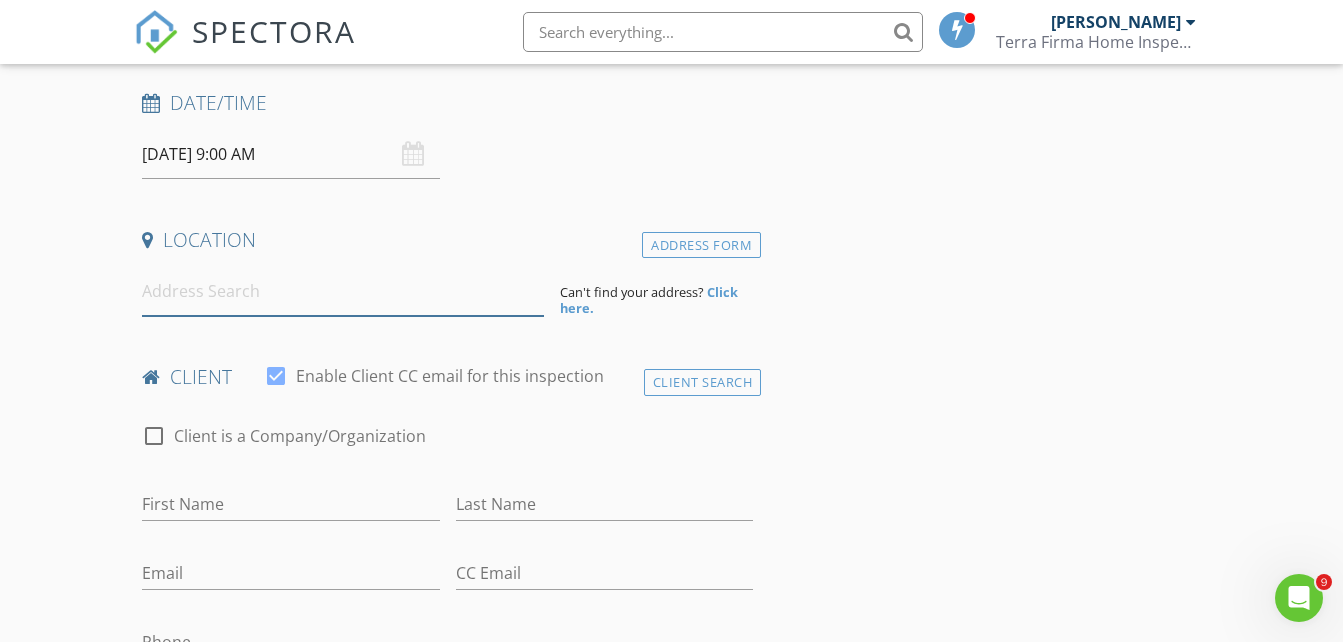 click at bounding box center (343, 291) 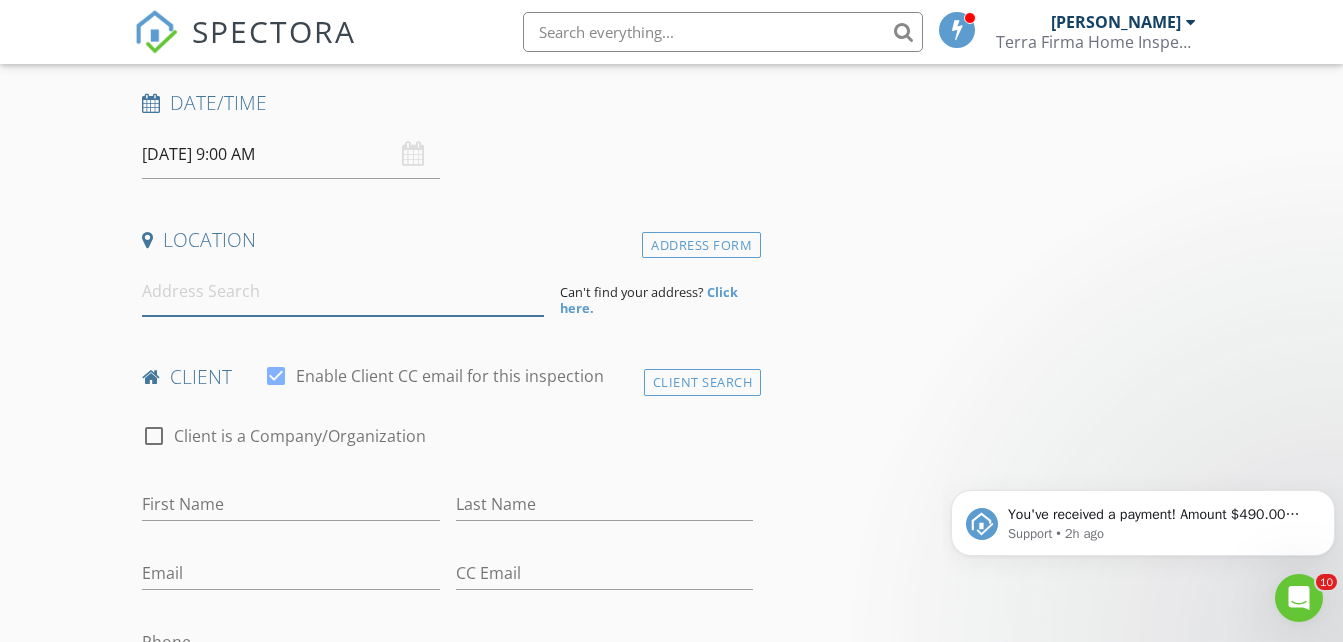 scroll, scrollTop: 0, scrollLeft: 0, axis: both 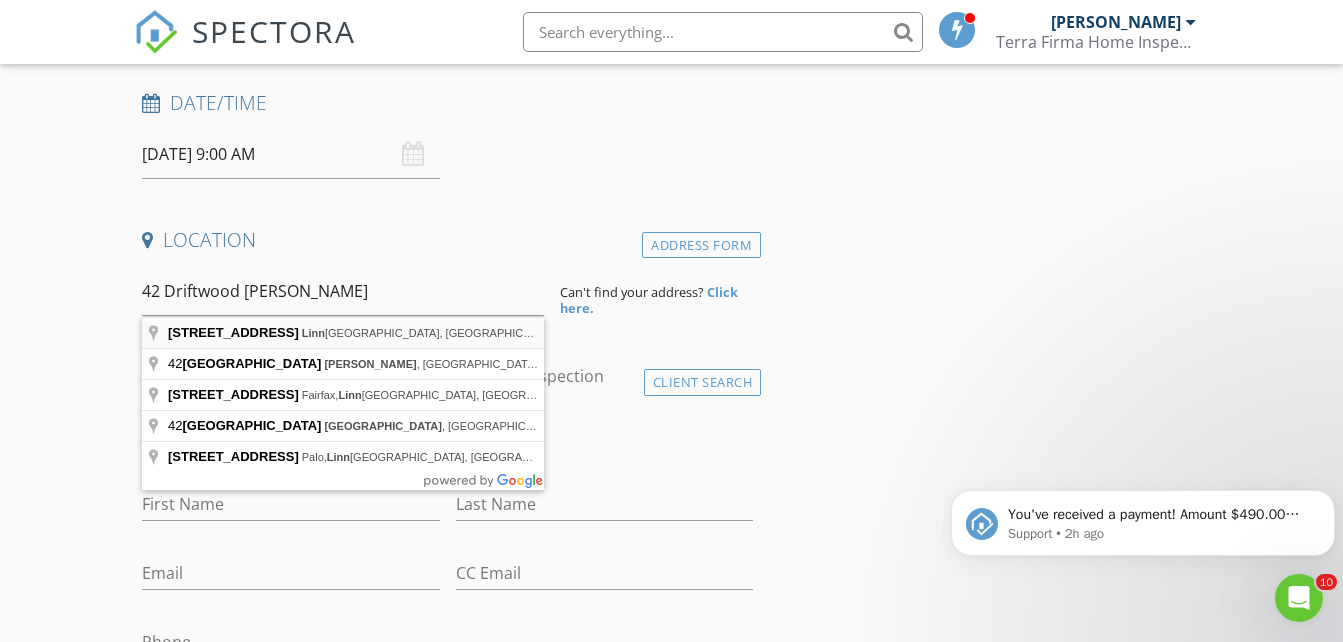 type on "42 Driftwood Ln, Linn Valley, KS, USA" 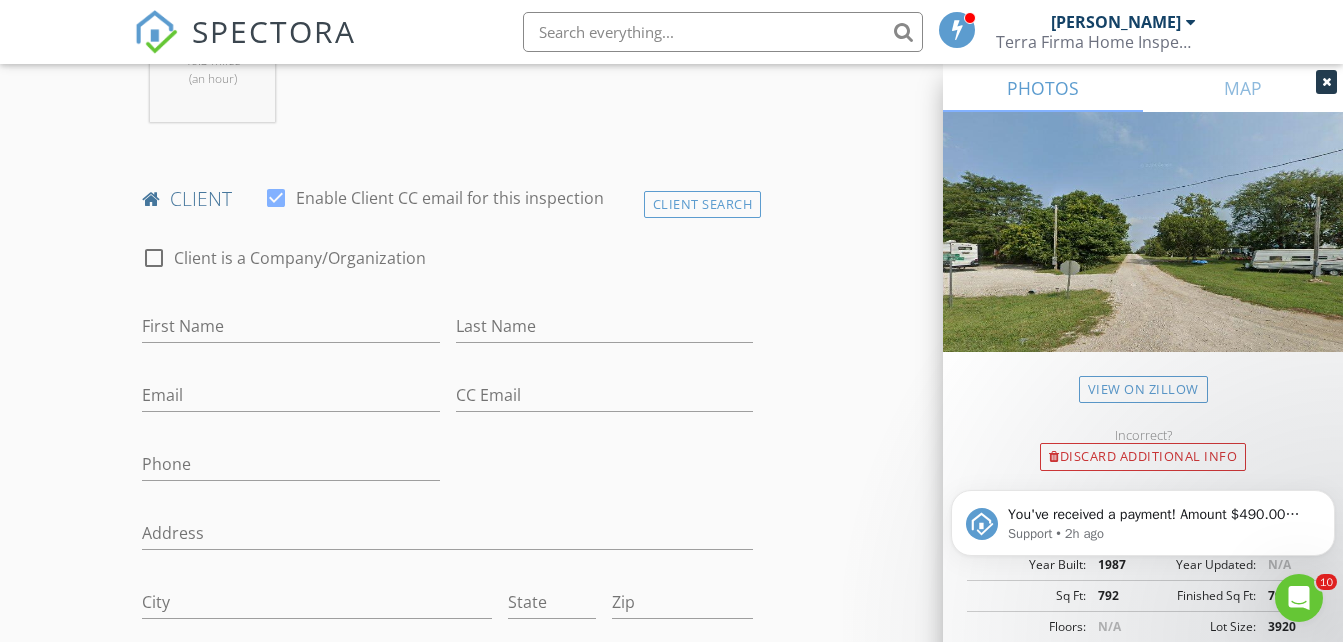 scroll, scrollTop: 900, scrollLeft: 0, axis: vertical 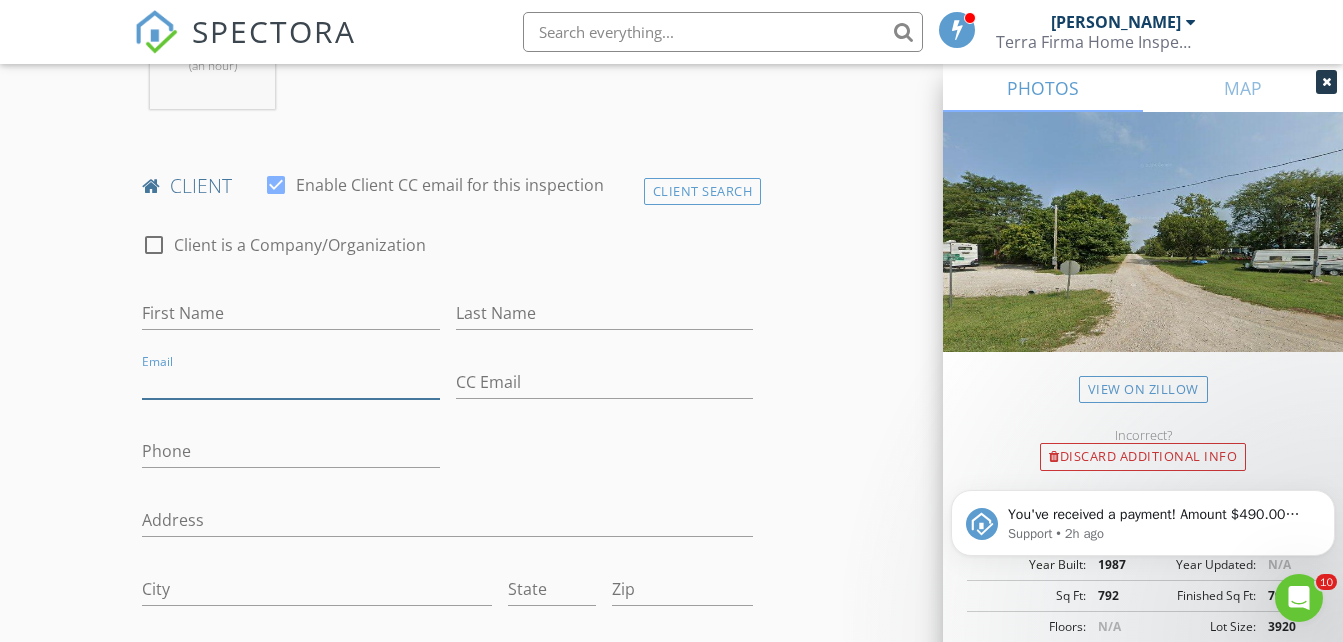 click on "Email" at bounding box center [290, 382] 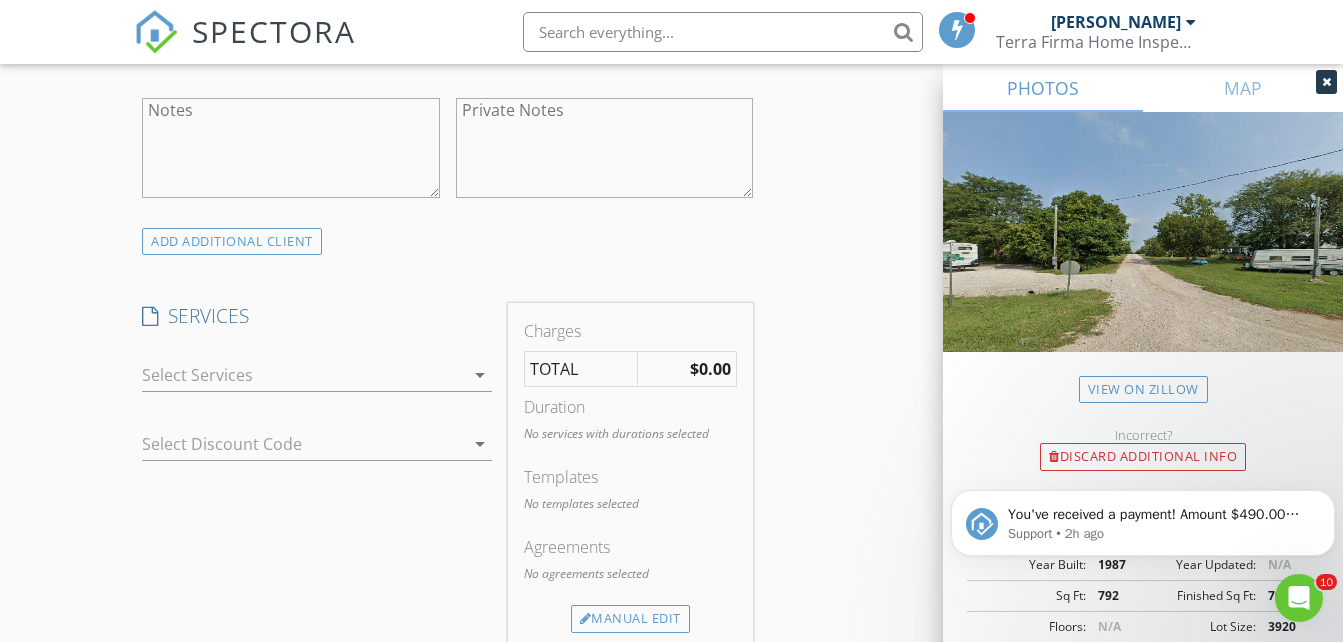 scroll, scrollTop: 1500, scrollLeft: 0, axis: vertical 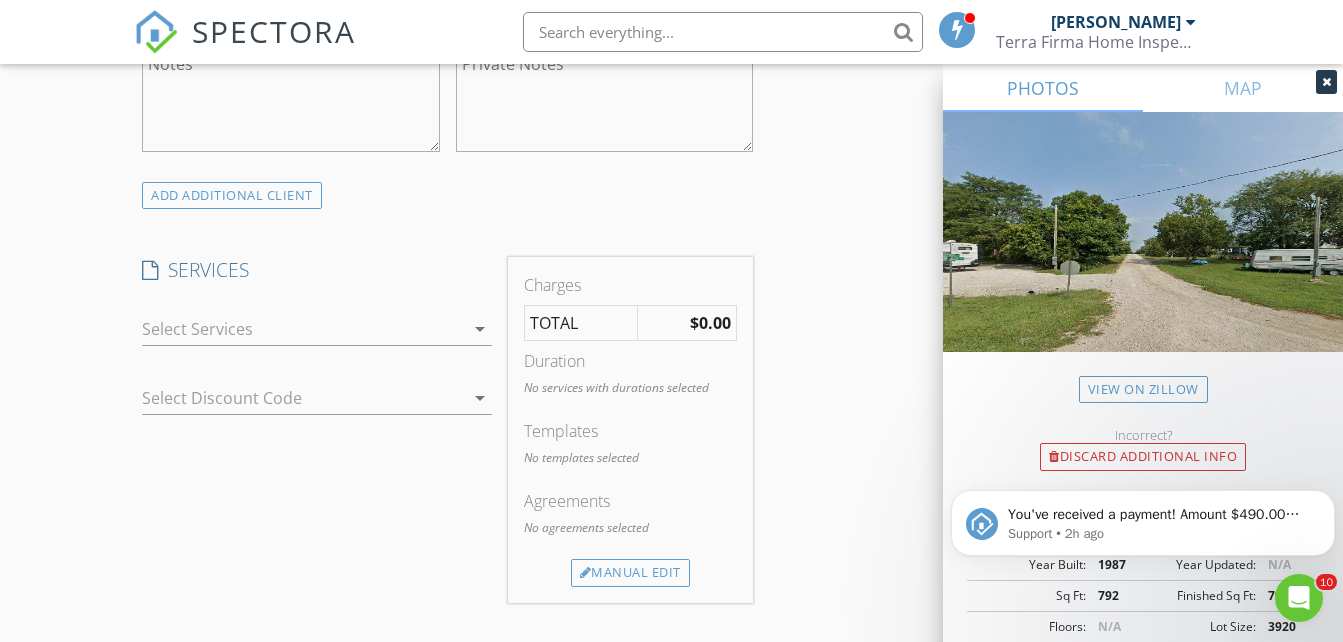 type on "Richardldode@gmail.com" 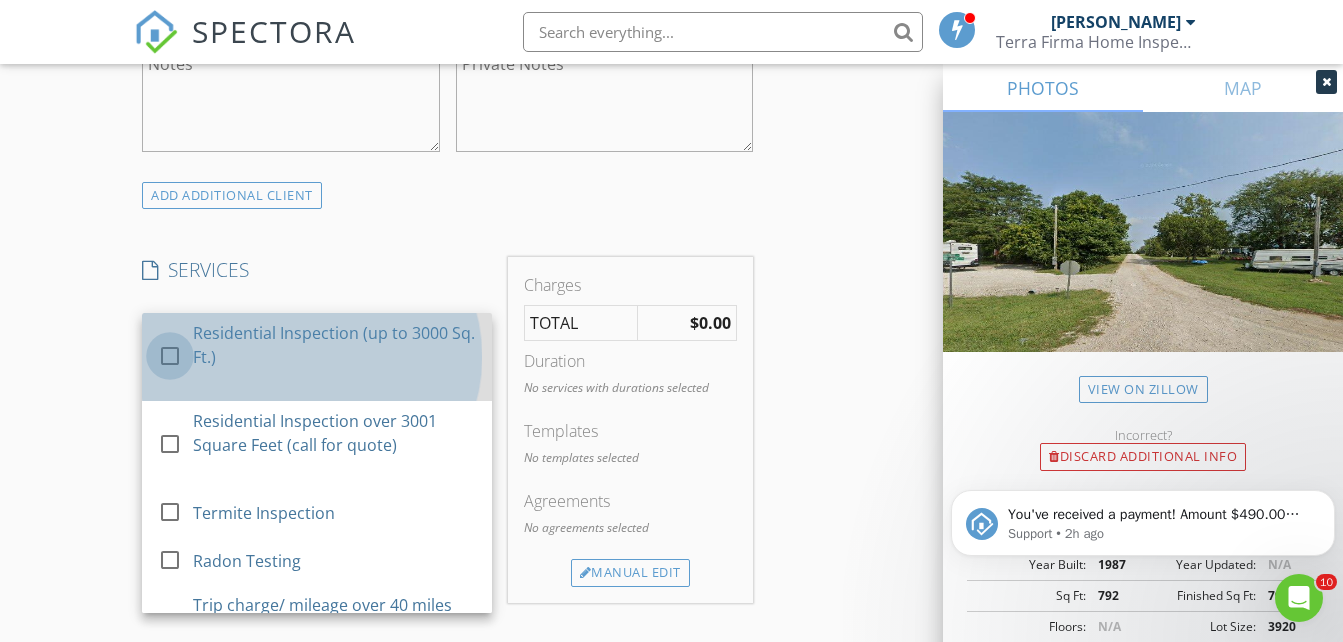 click at bounding box center (170, 356) 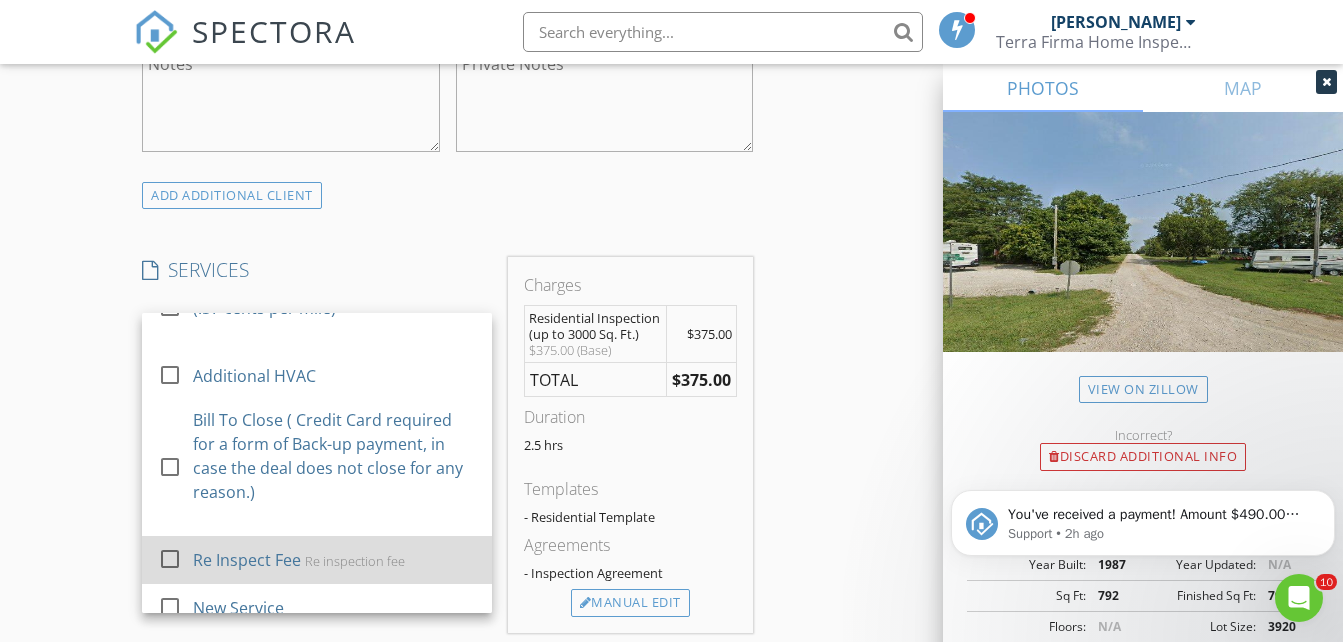scroll, scrollTop: 340, scrollLeft: 0, axis: vertical 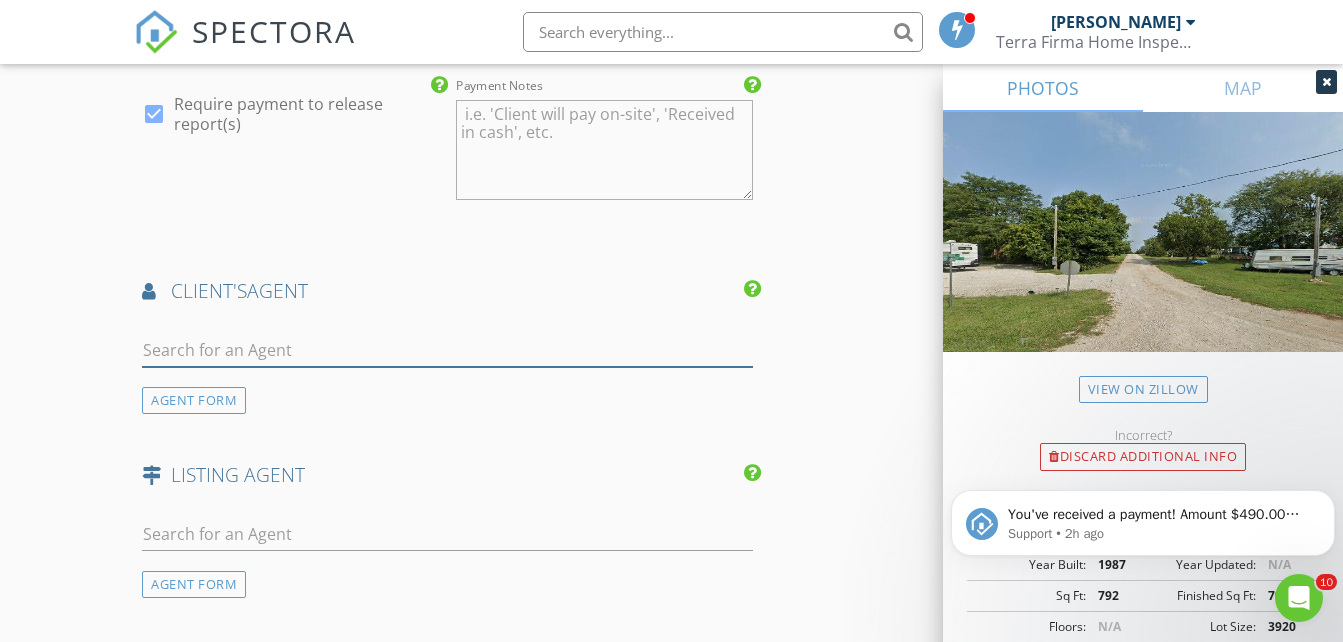click at bounding box center (447, 350) 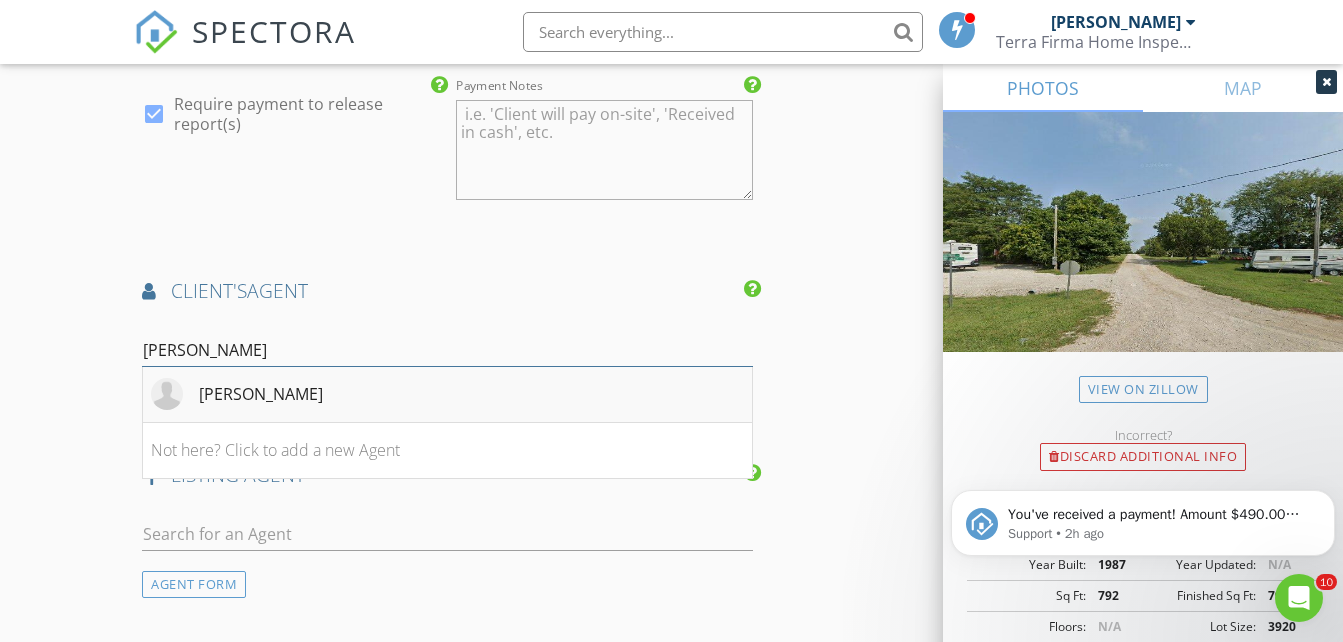 type on "shelly" 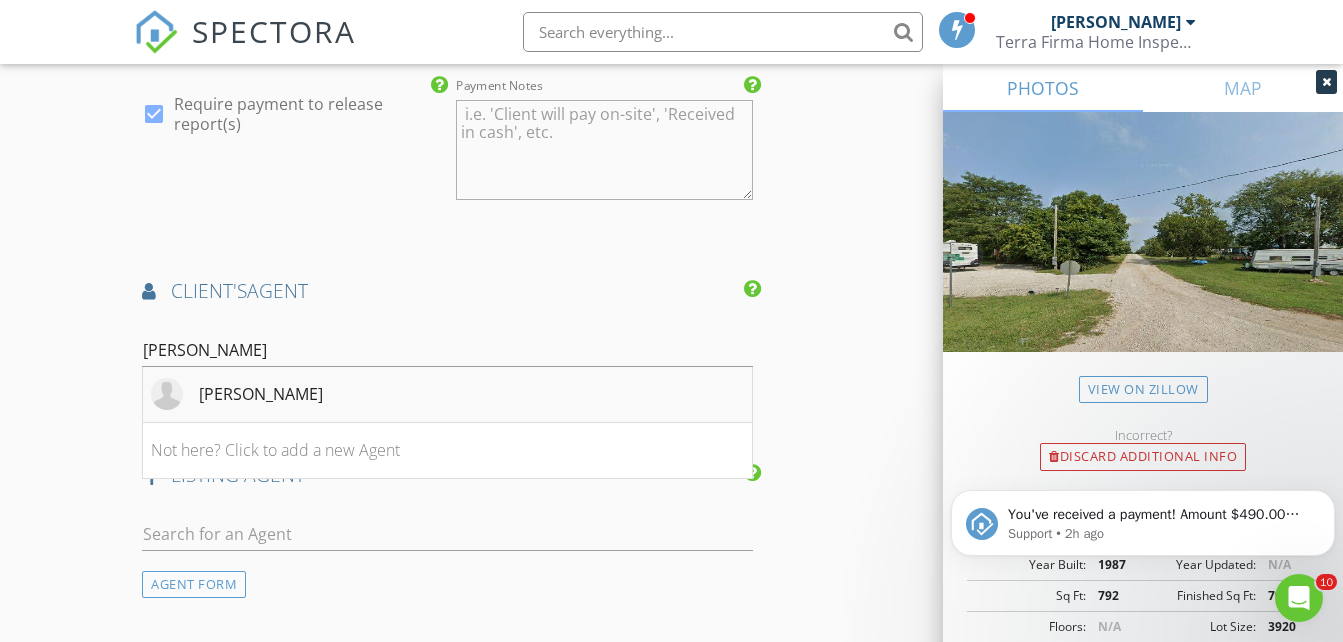 click on "Shelly Puryear" at bounding box center [261, 394] 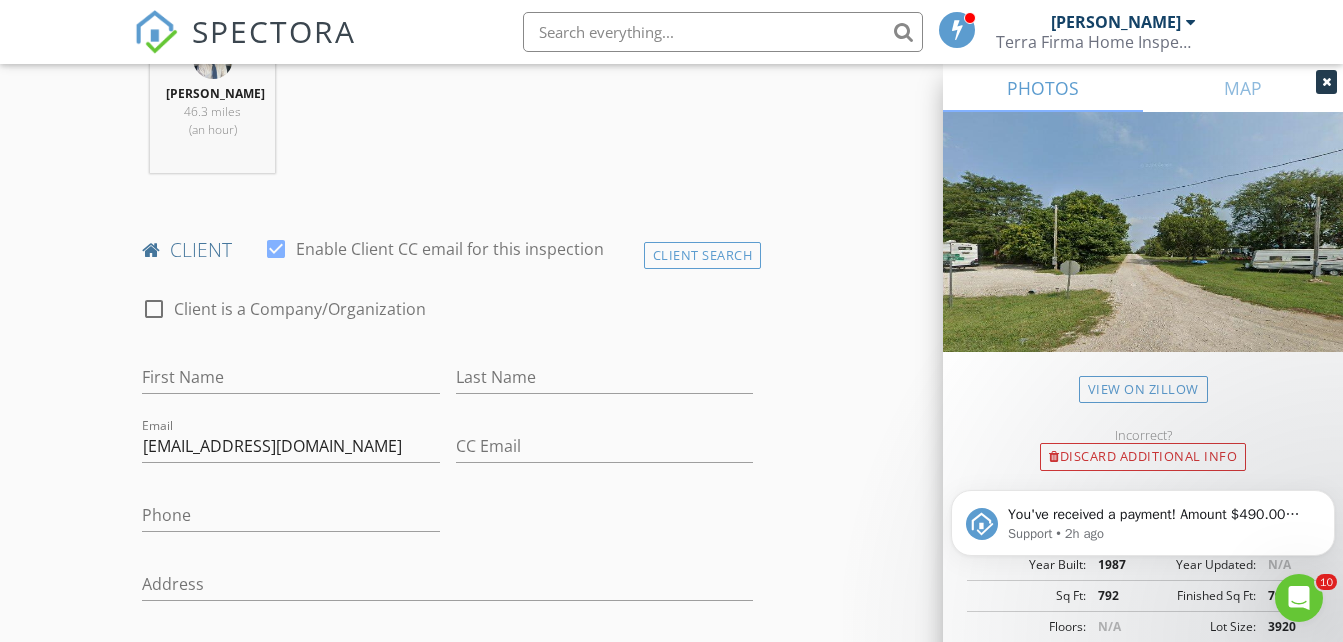 scroll, scrollTop: 900, scrollLeft: 0, axis: vertical 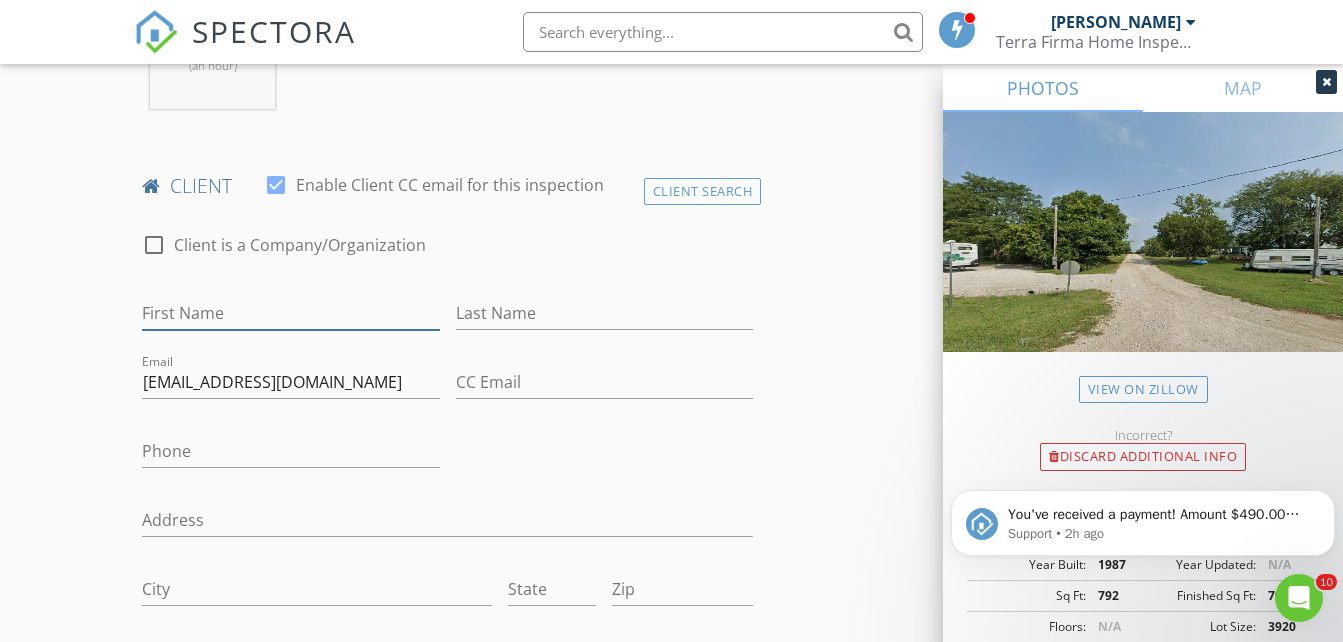 click on "First Name" at bounding box center [290, 313] 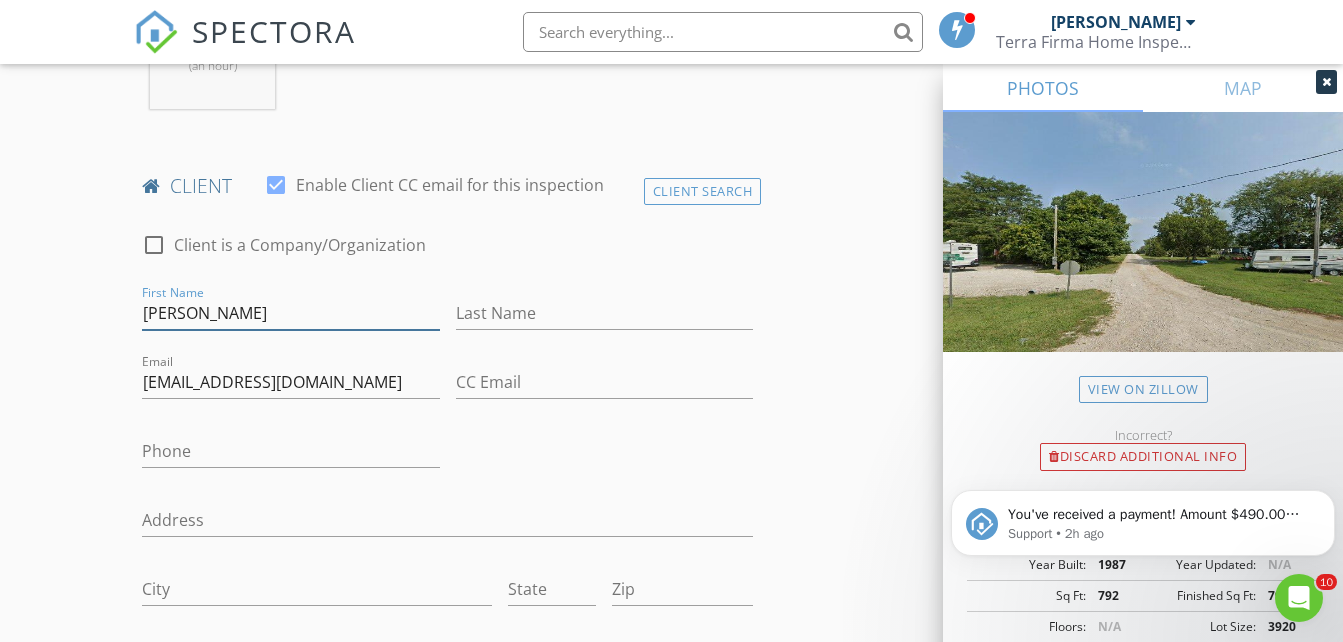 type on "Richard" 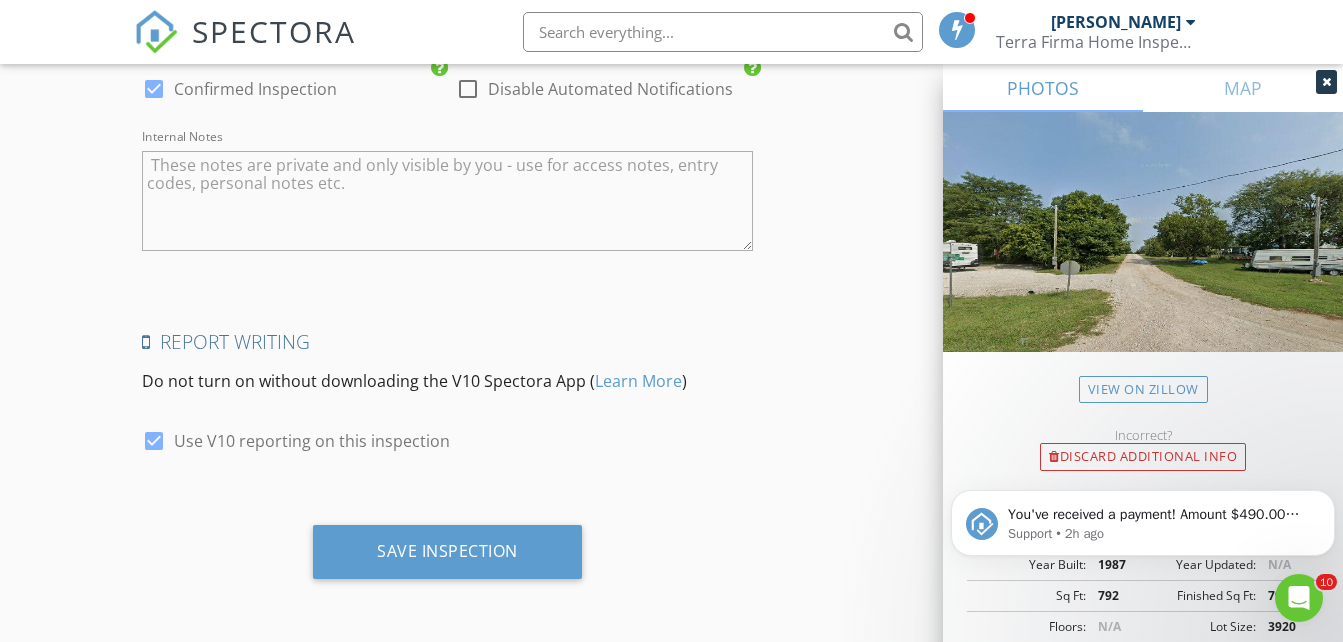 scroll, scrollTop: 3610, scrollLeft: 0, axis: vertical 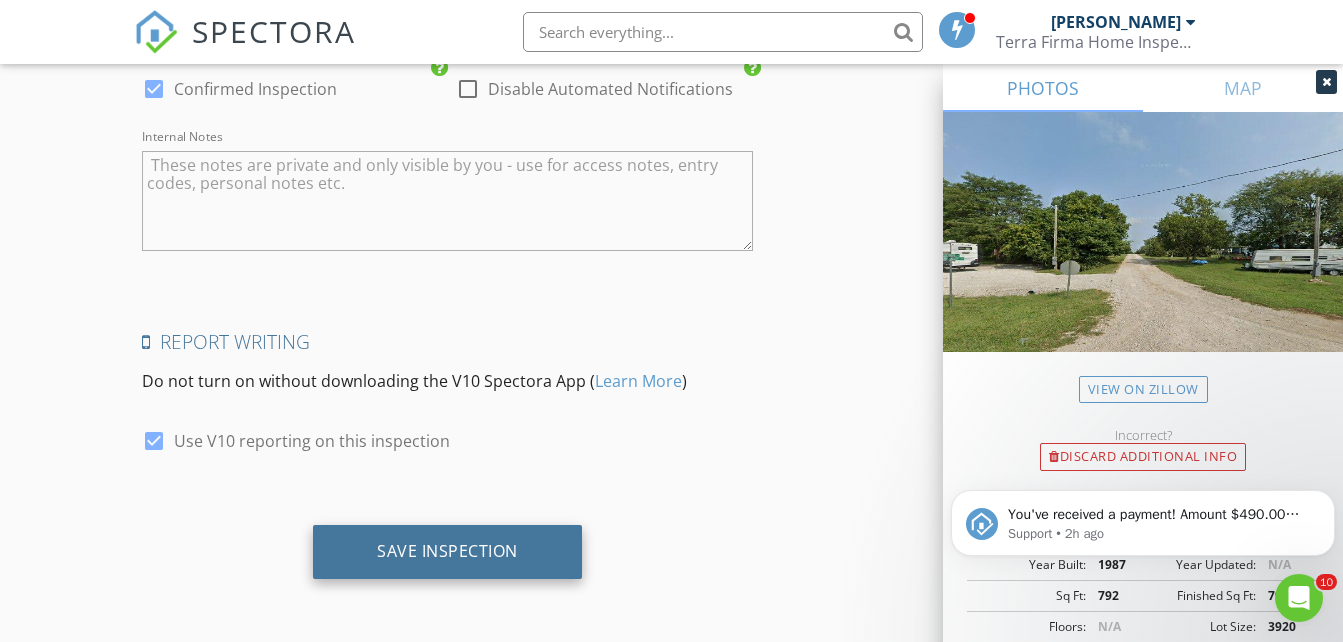 type on "Dode" 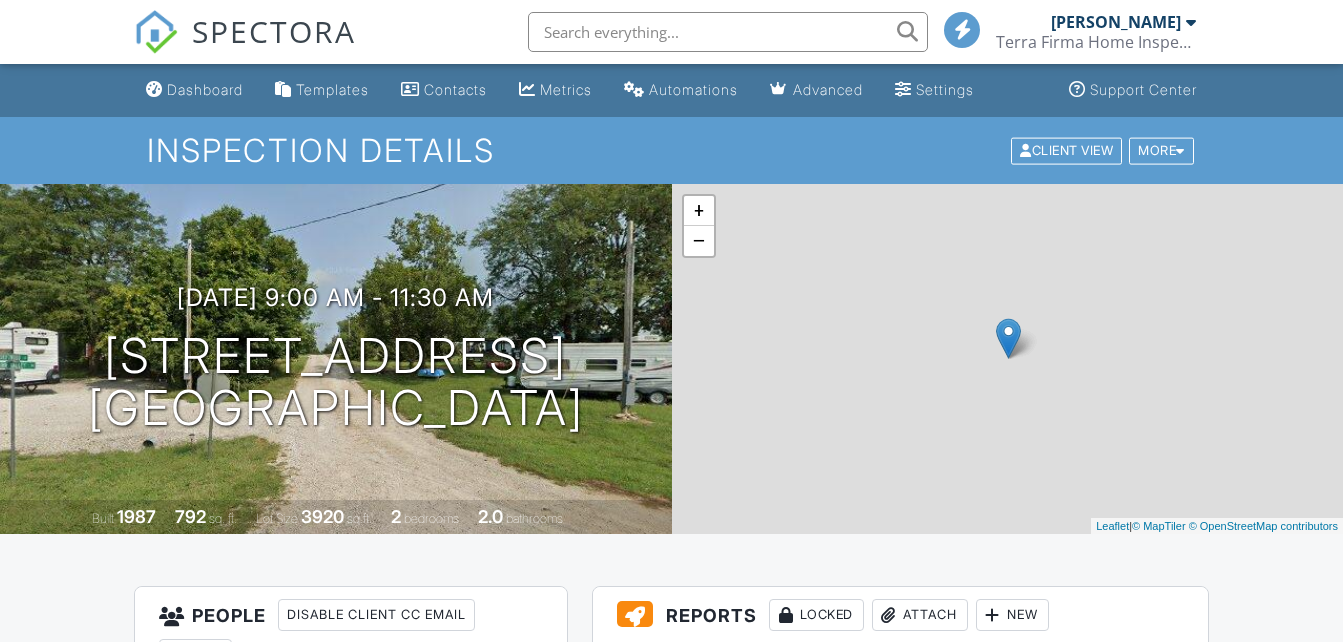 scroll, scrollTop: 0, scrollLeft: 0, axis: both 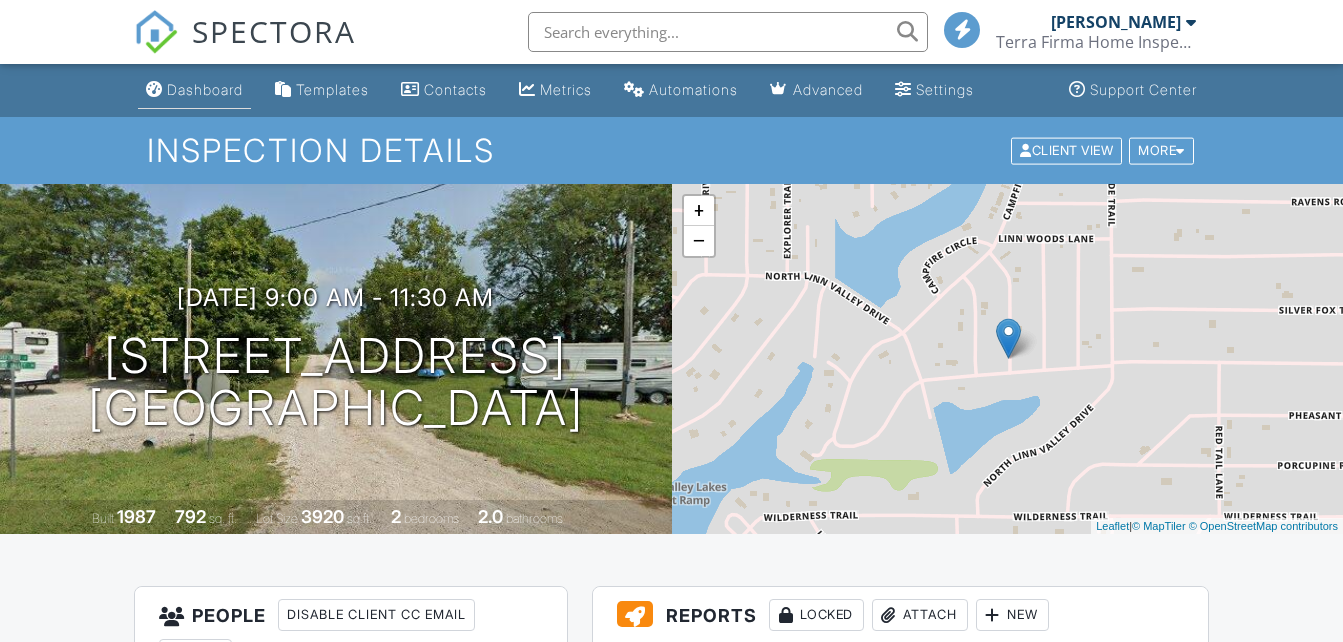 click on "Dashboard" at bounding box center (205, 89) 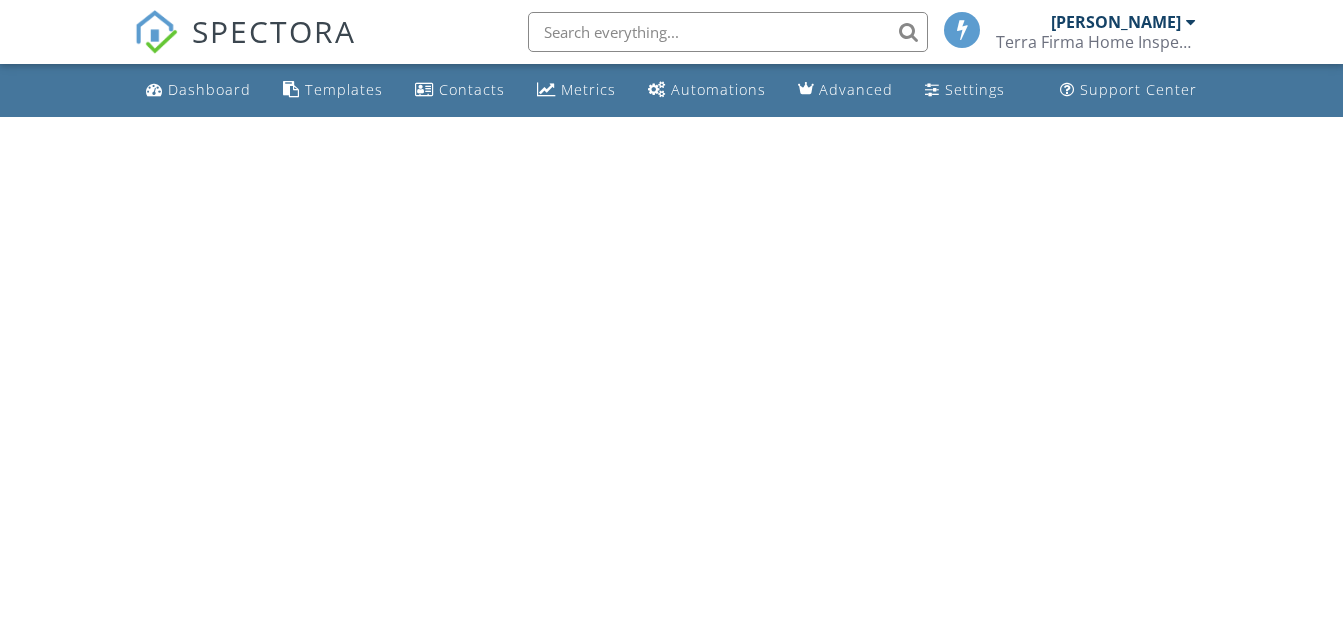 scroll, scrollTop: 0, scrollLeft: 0, axis: both 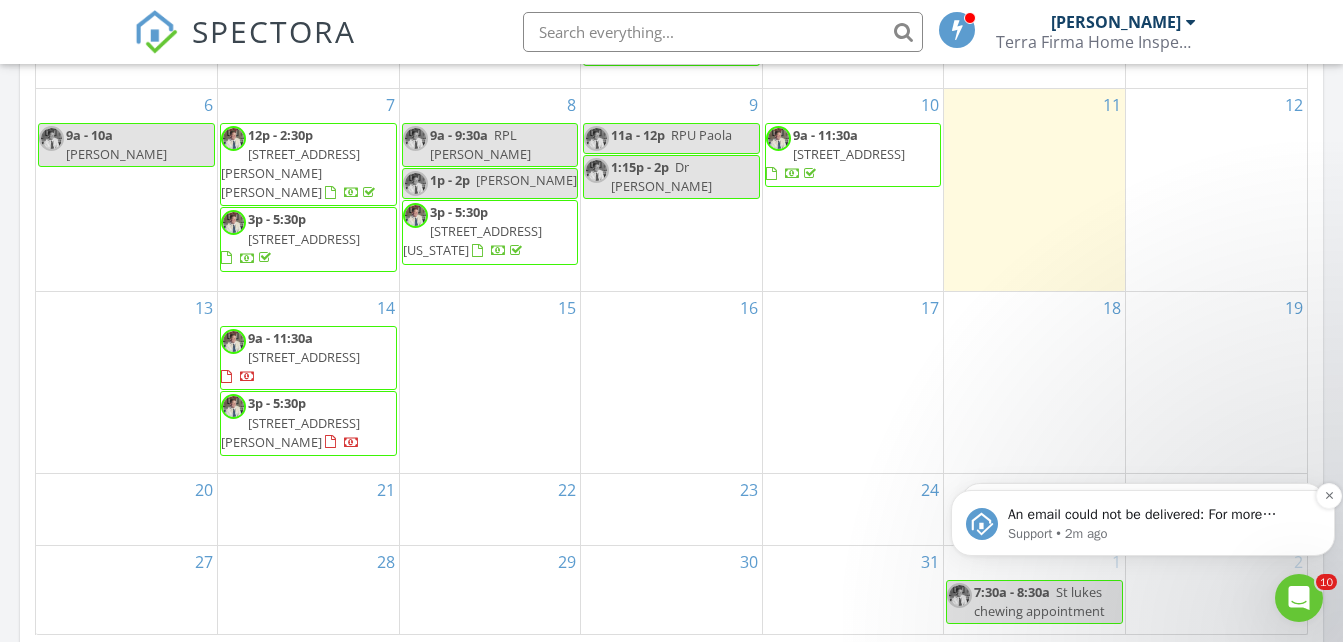click on "An email could not be delivered:  For more information, view Why emails don't get delivered (Support Article)" at bounding box center (1159, 515) 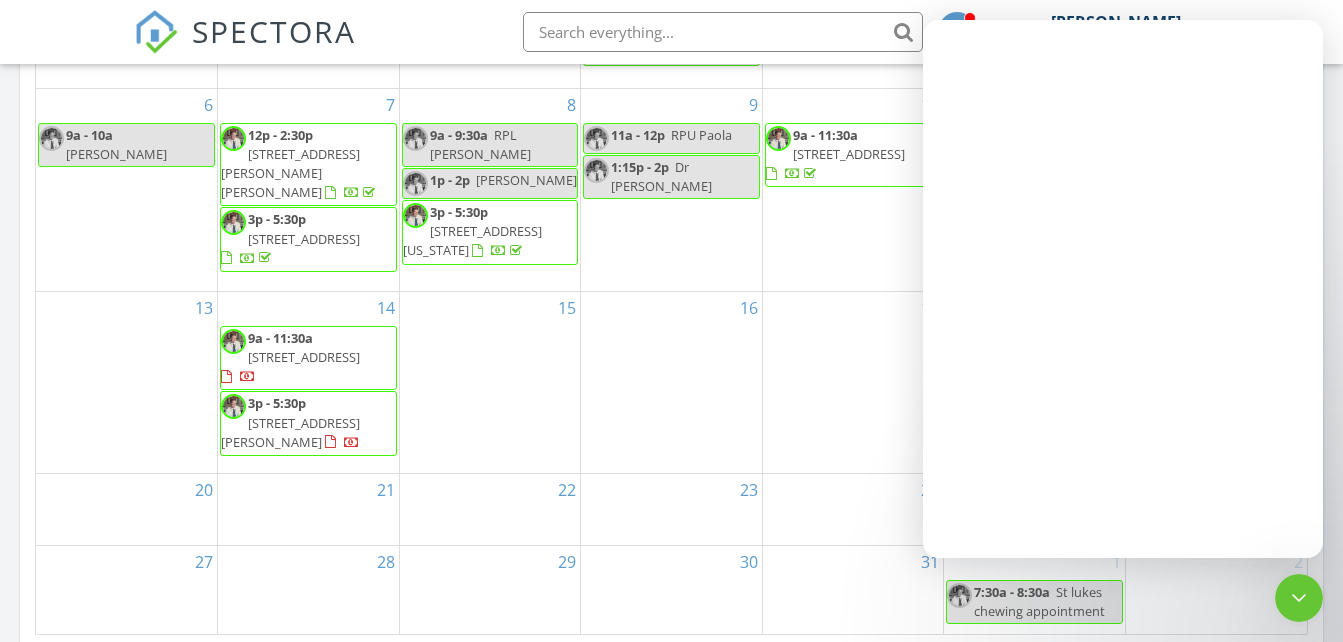 scroll, scrollTop: 0, scrollLeft: 0, axis: both 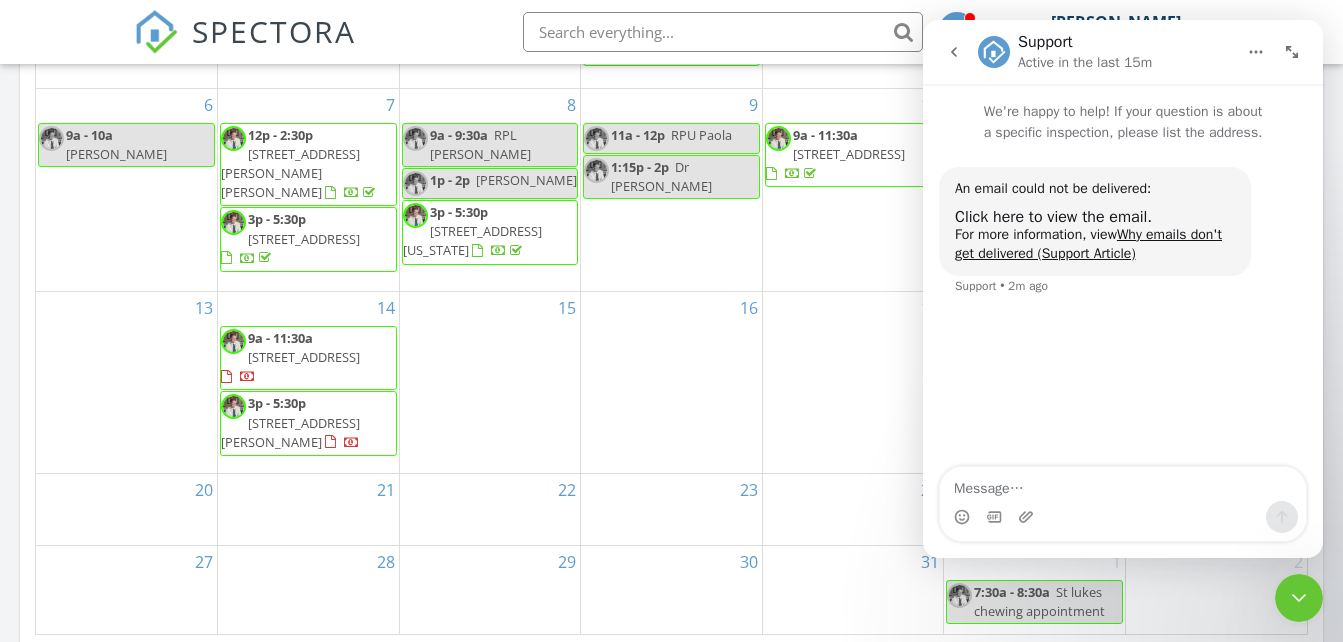 click 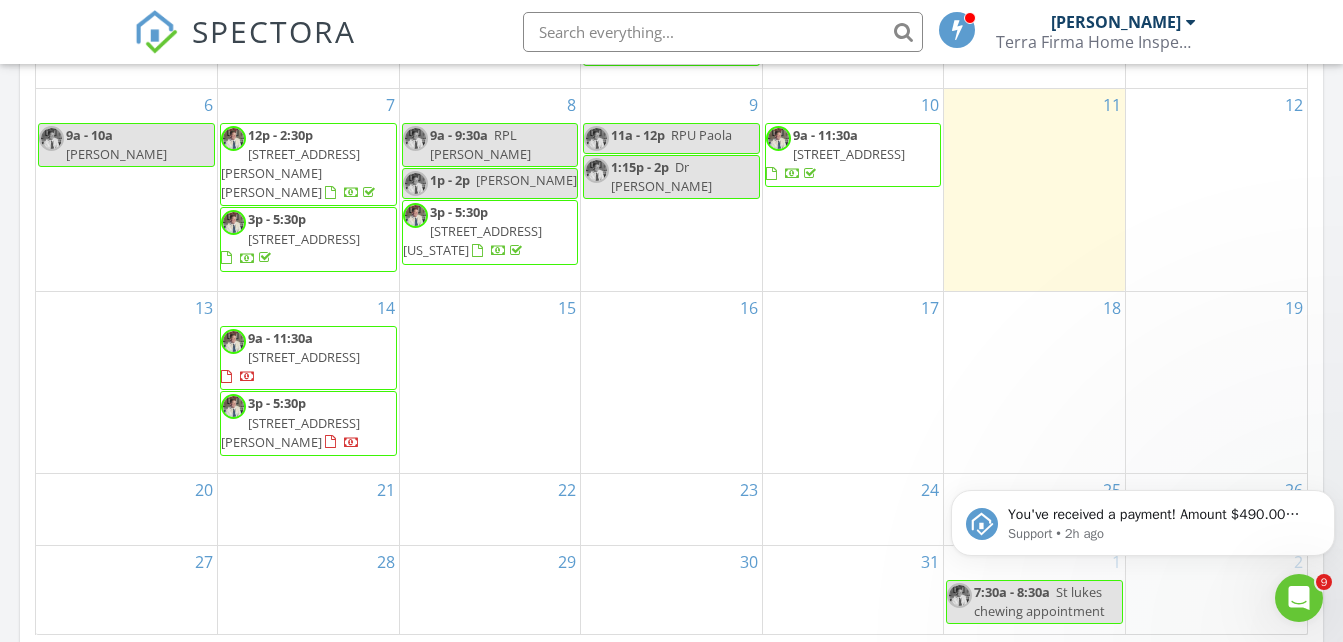 scroll, scrollTop: 0, scrollLeft: 0, axis: both 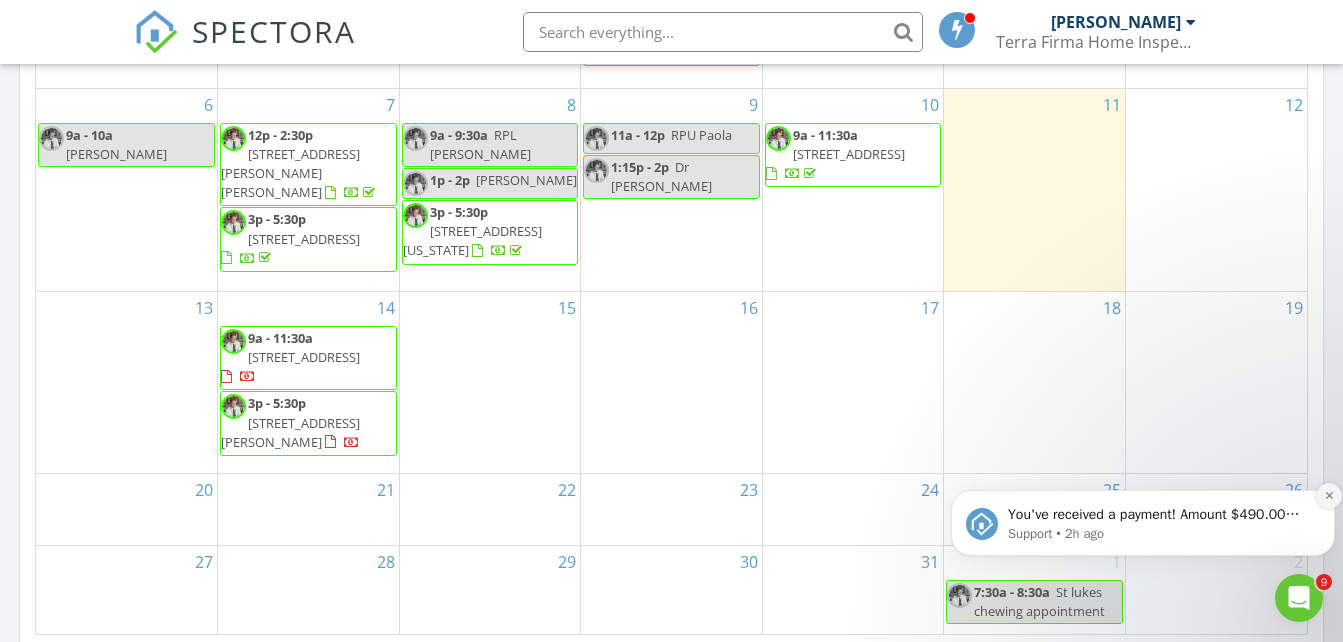 click 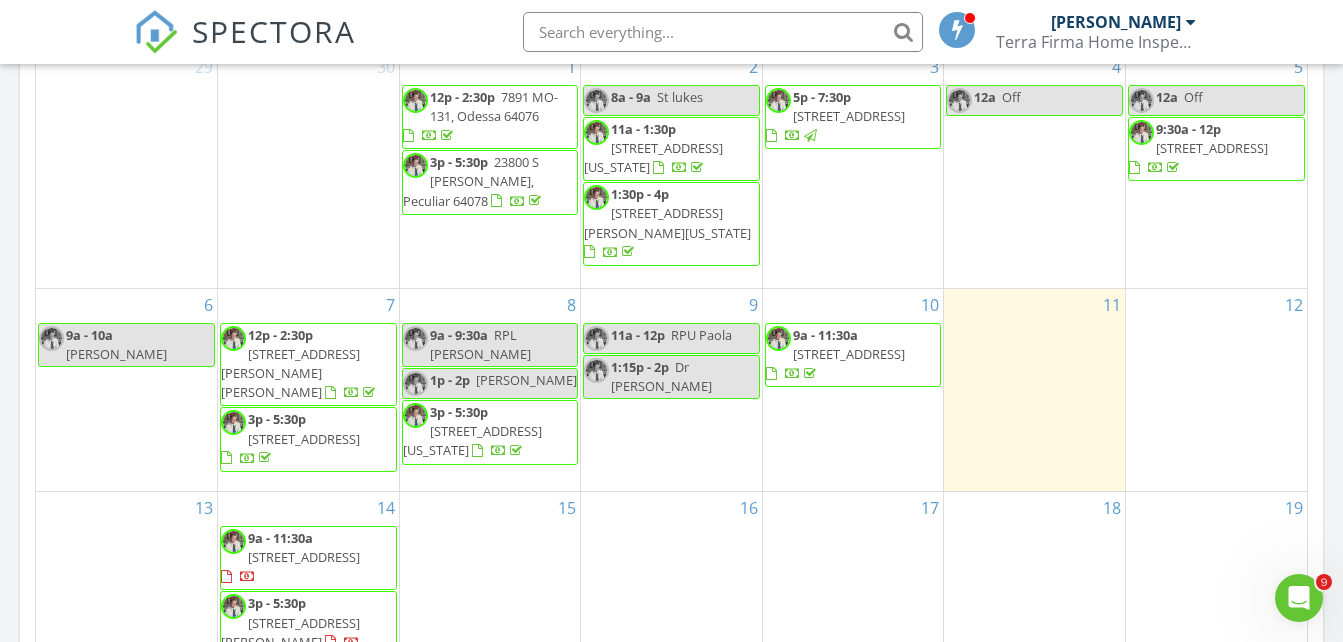 scroll, scrollTop: 800, scrollLeft: 0, axis: vertical 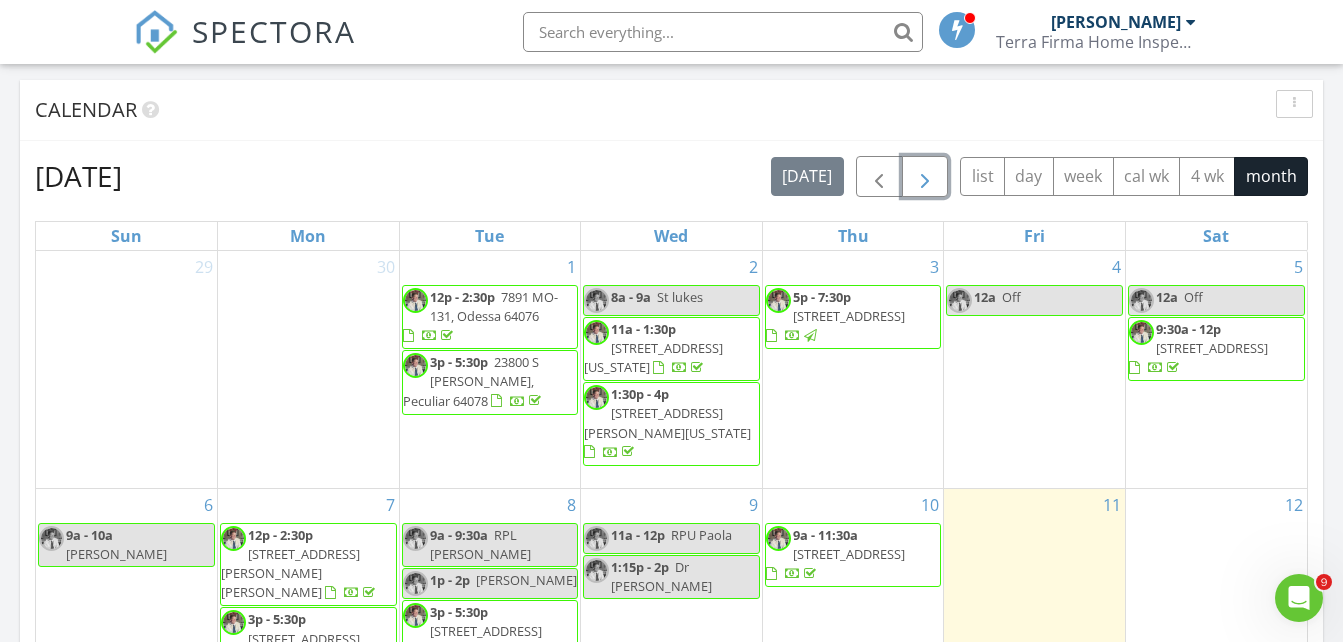 click at bounding box center [925, 177] 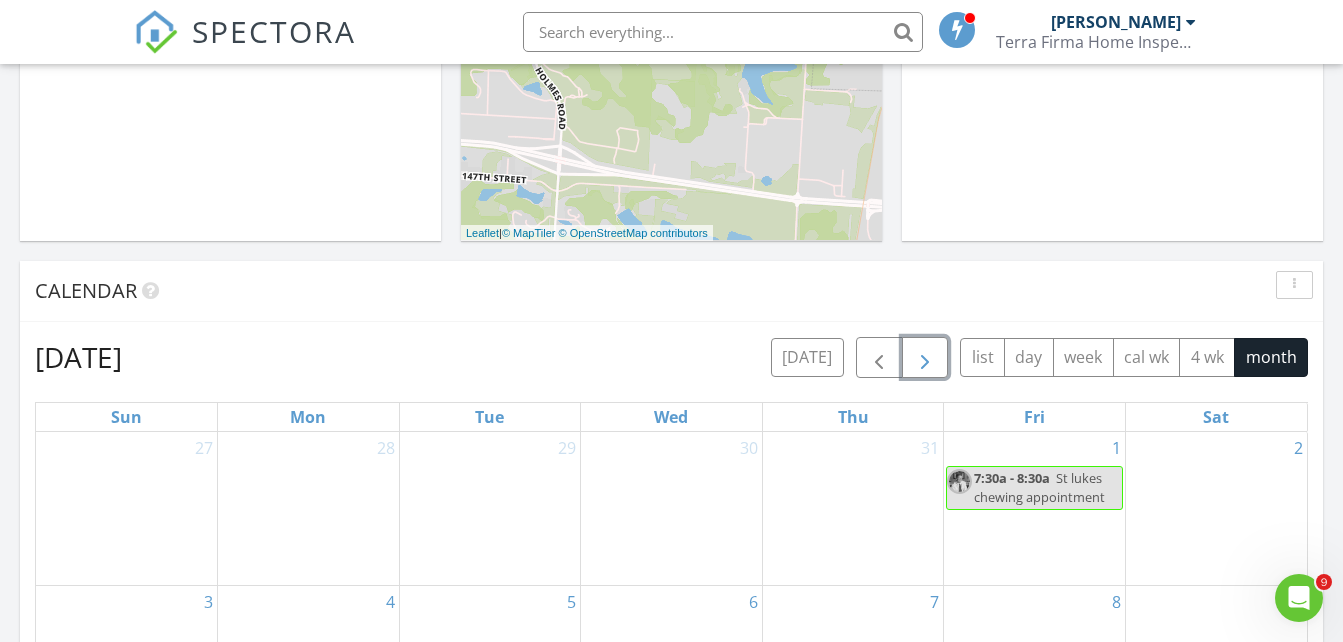scroll, scrollTop: 600, scrollLeft: 0, axis: vertical 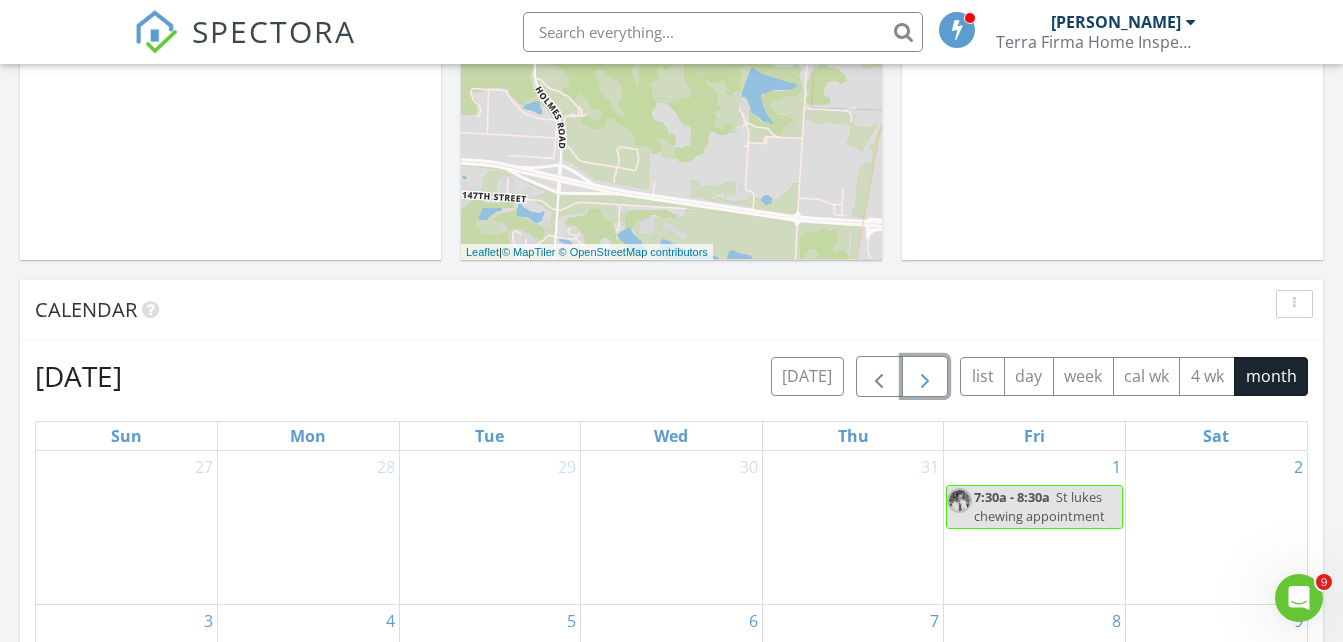 click at bounding box center (925, 377) 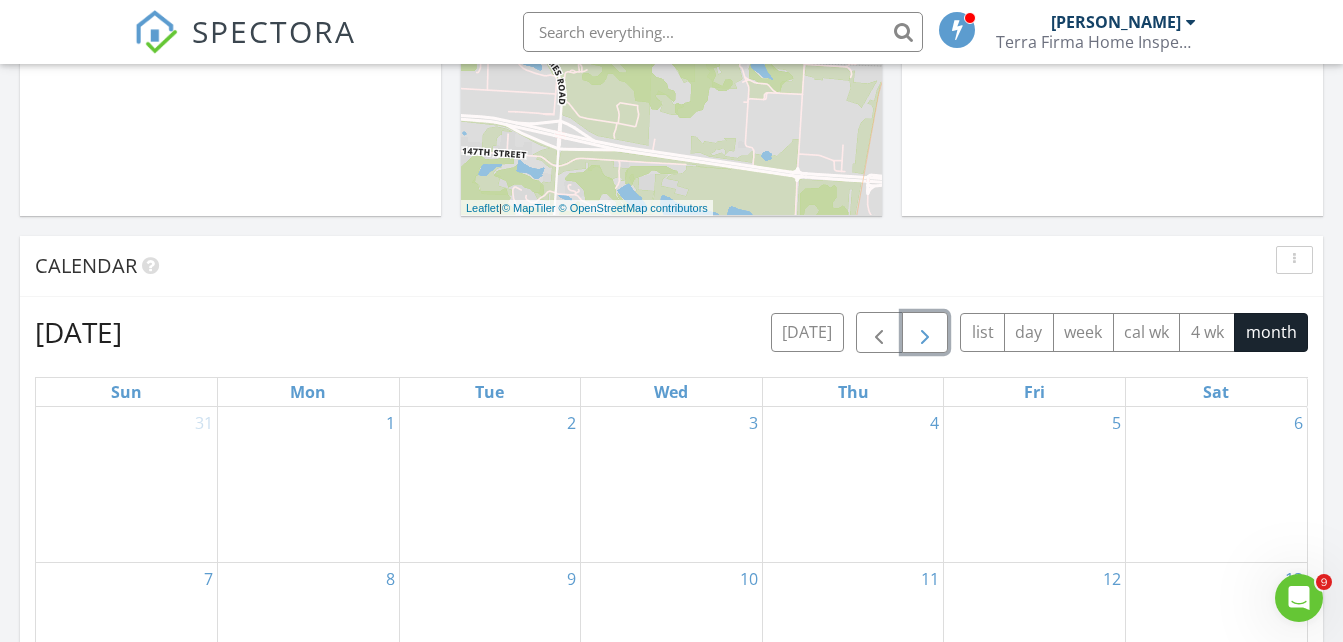 scroll, scrollTop: 600, scrollLeft: 0, axis: vertical 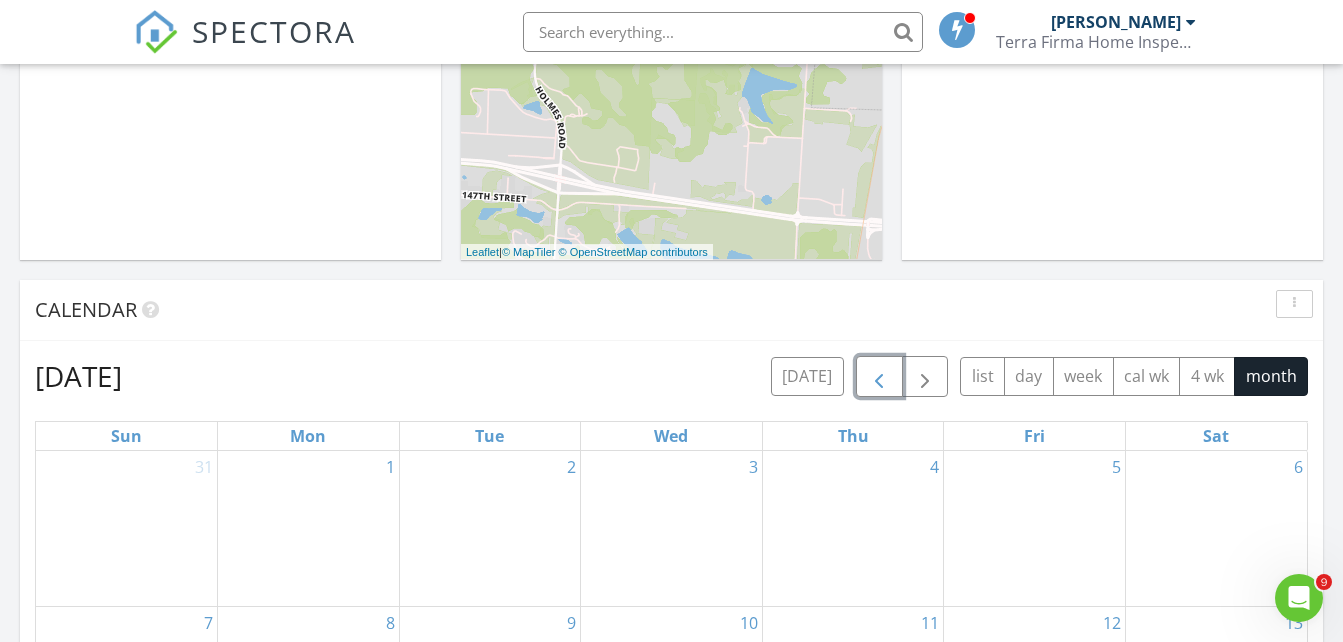 click at bounding box center (879, 377) 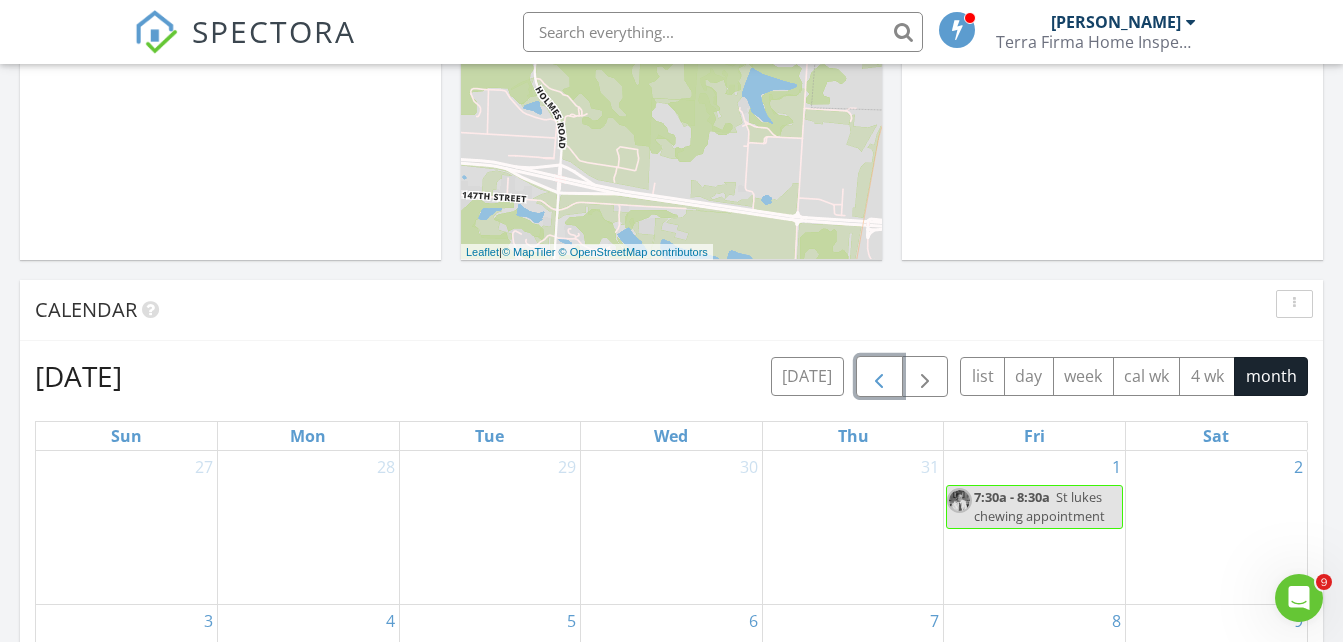 click at bounding box center [879, 377] 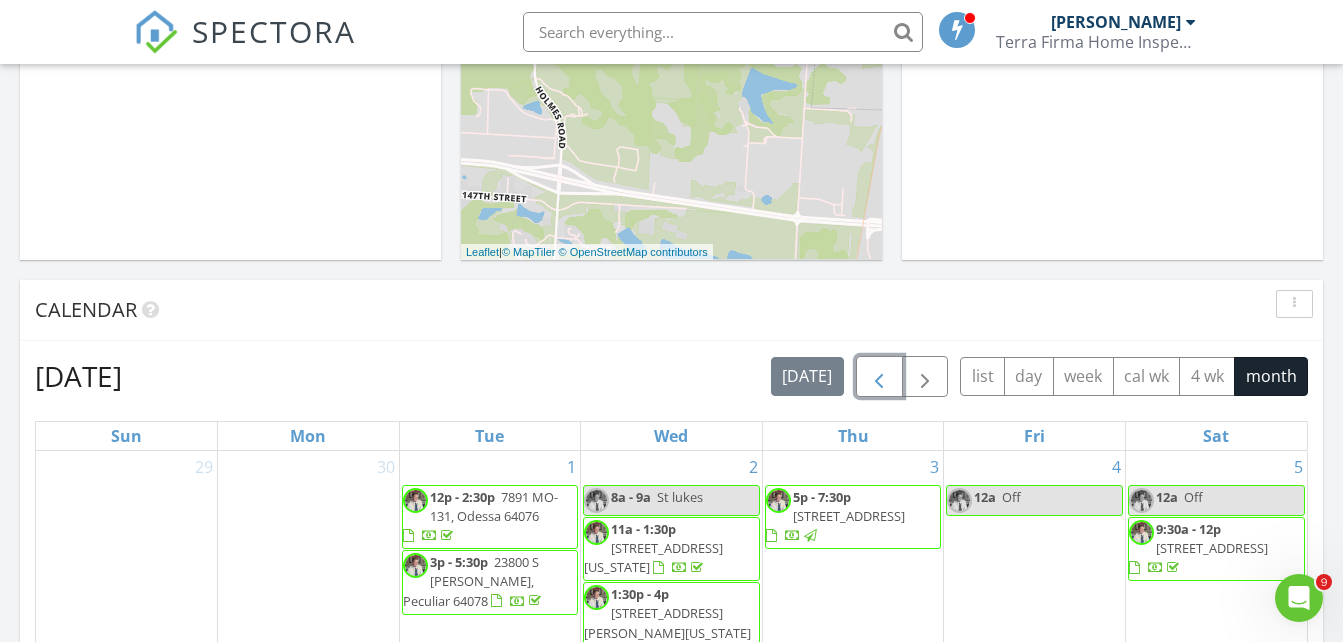 scroll, scrollTop: 1100, scrollLeft: 0, axis: vertical 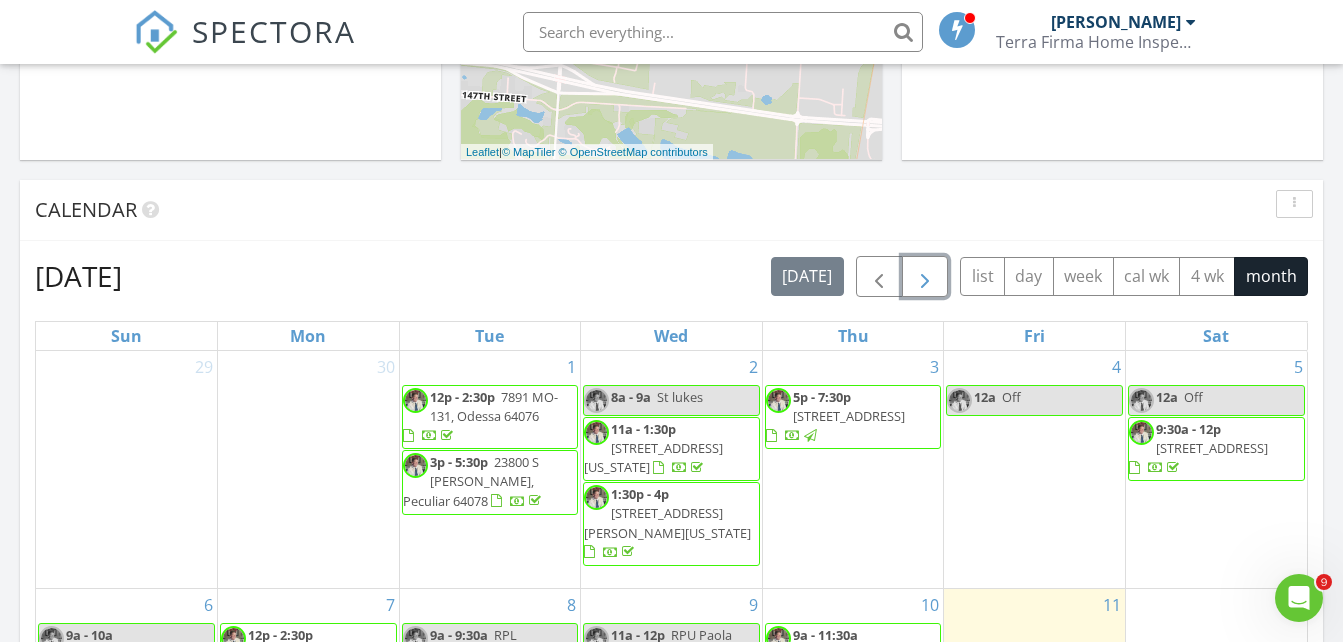 click at bounding box center [925, 277] 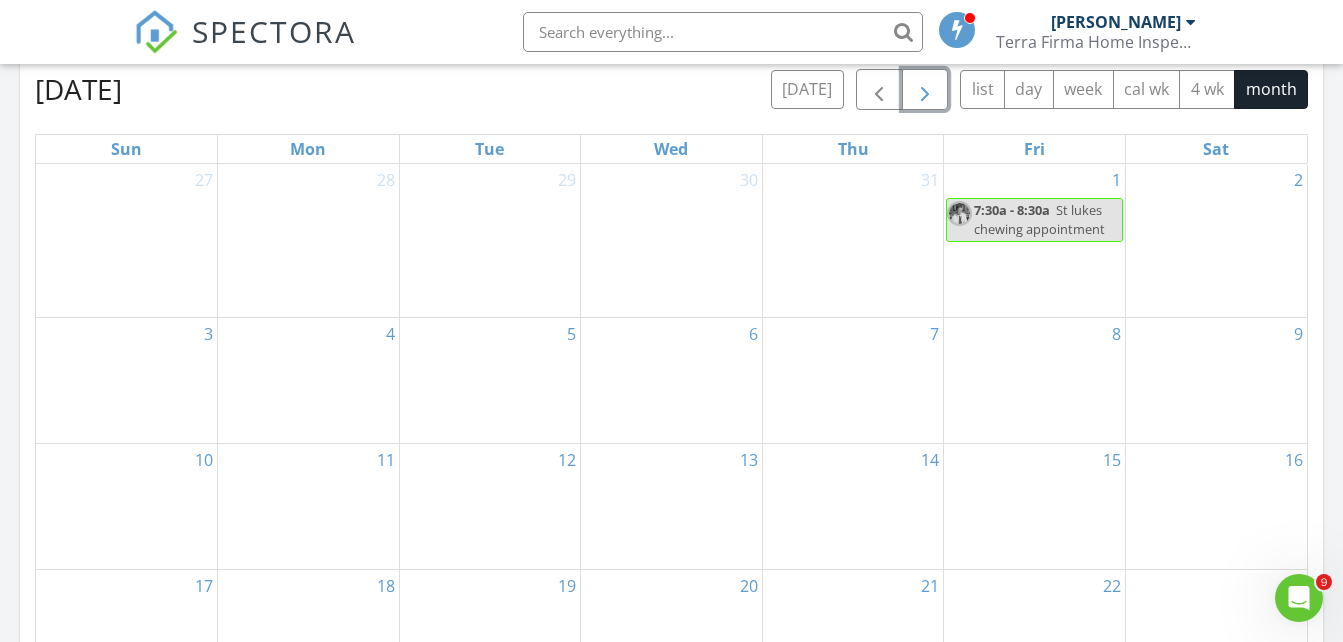scroll, scrollTop: 900, scrollLeft: 0, axis: vertical 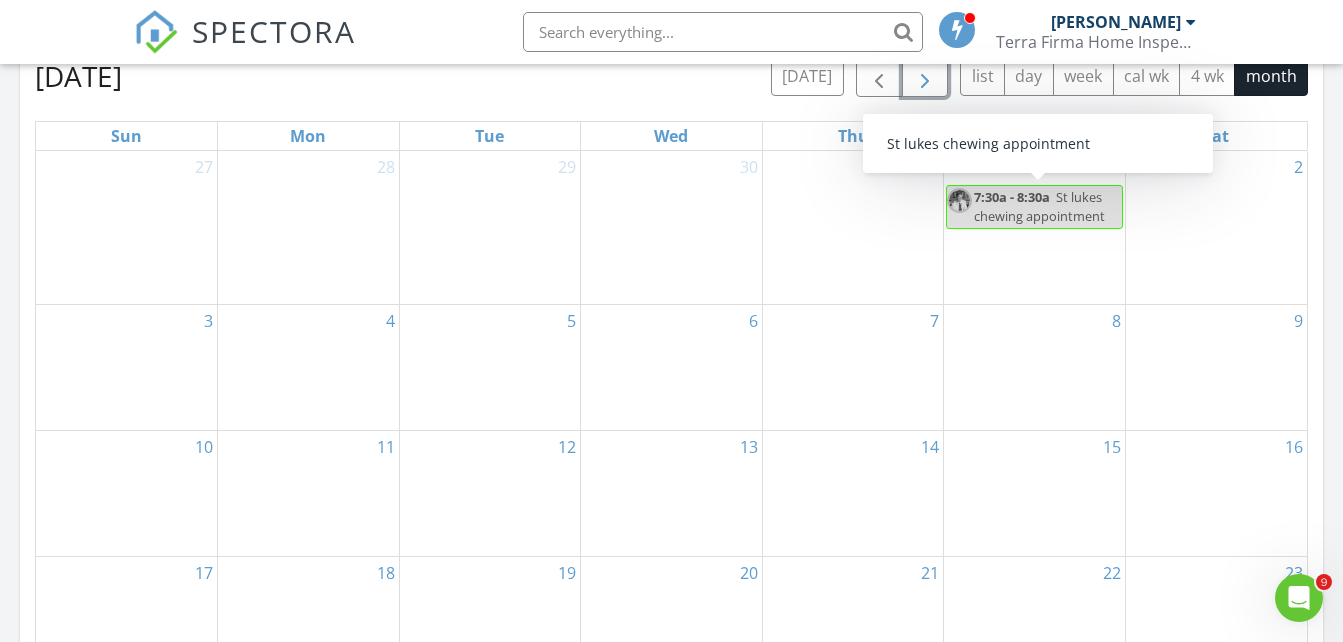 click on "St lukes chewing appointment" at bounding box center (1039, 206) 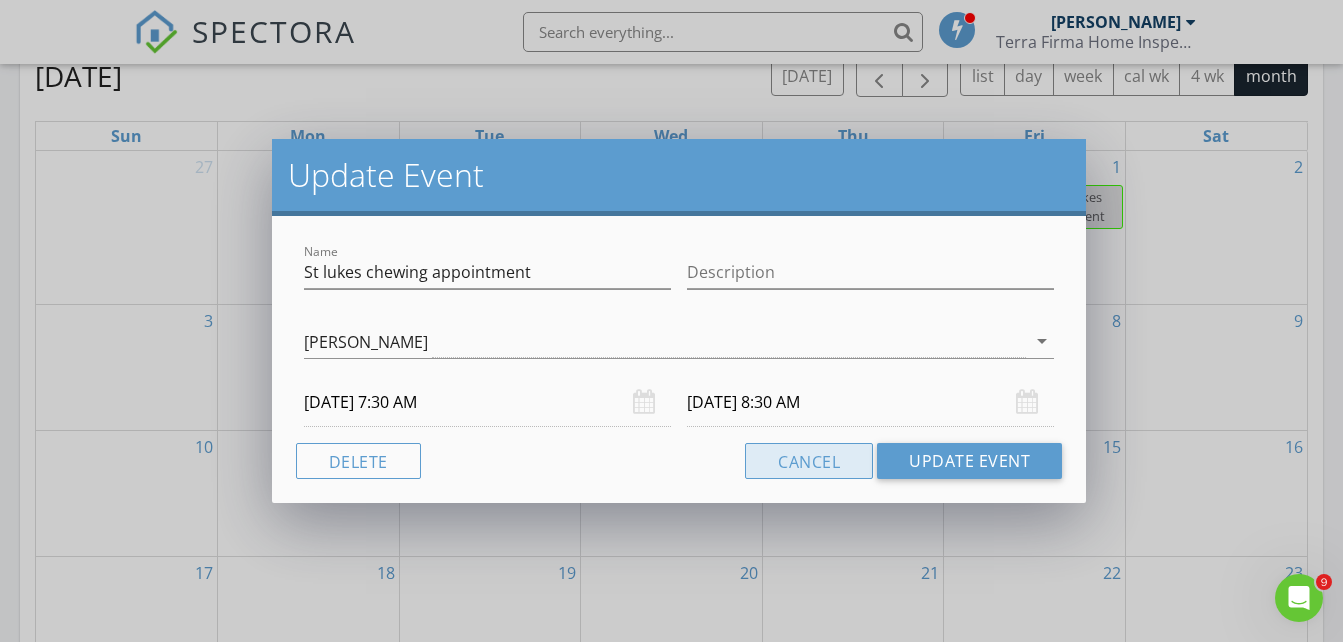 click on "Cancel" at bounding box center (809, 461) 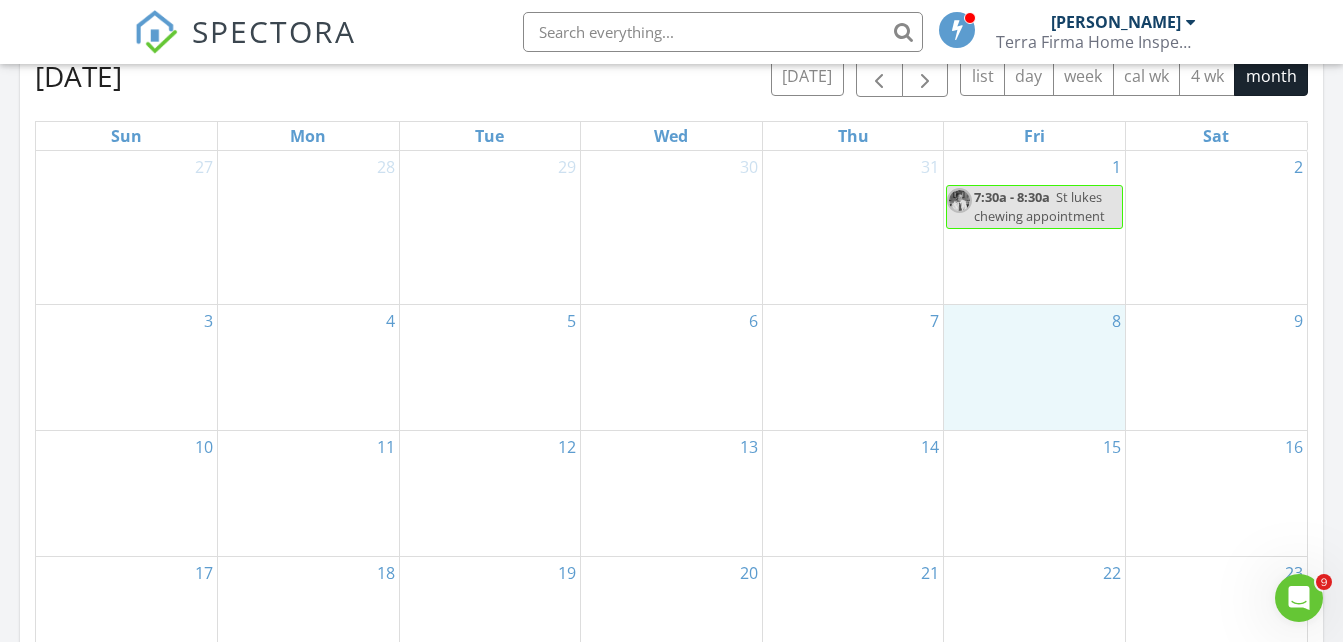 click on "8" at bounding box center (1034, 367) 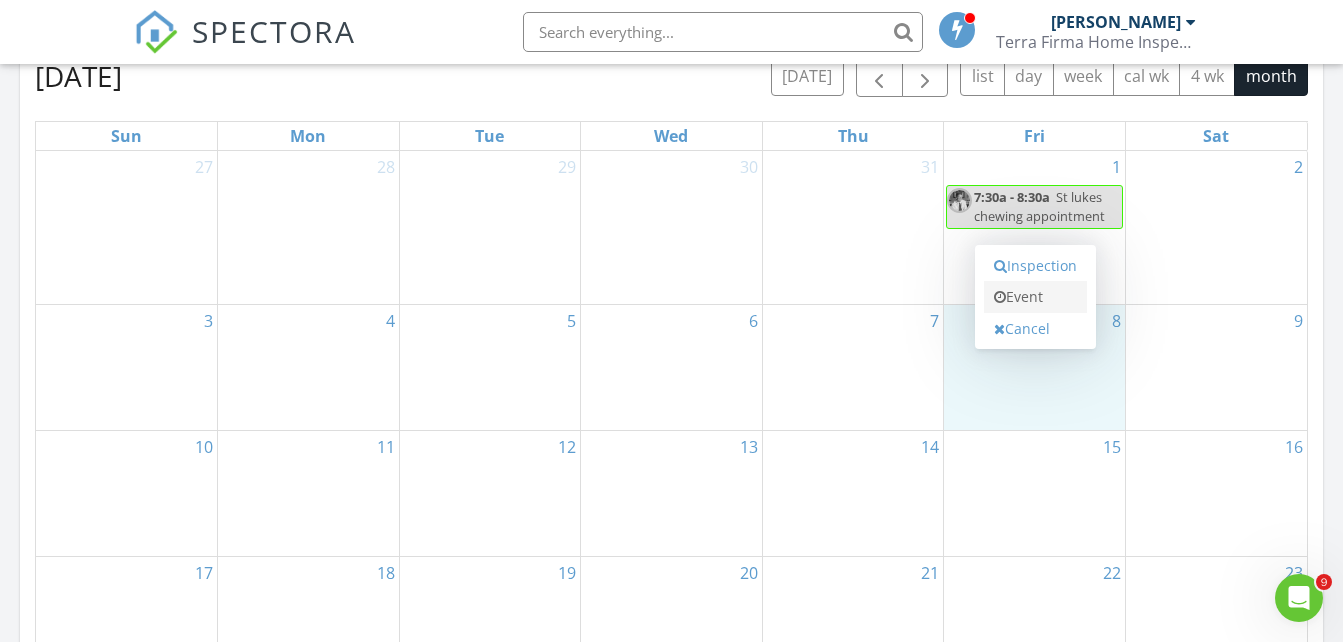 click on "Event" at bounding box center [1035, 297] 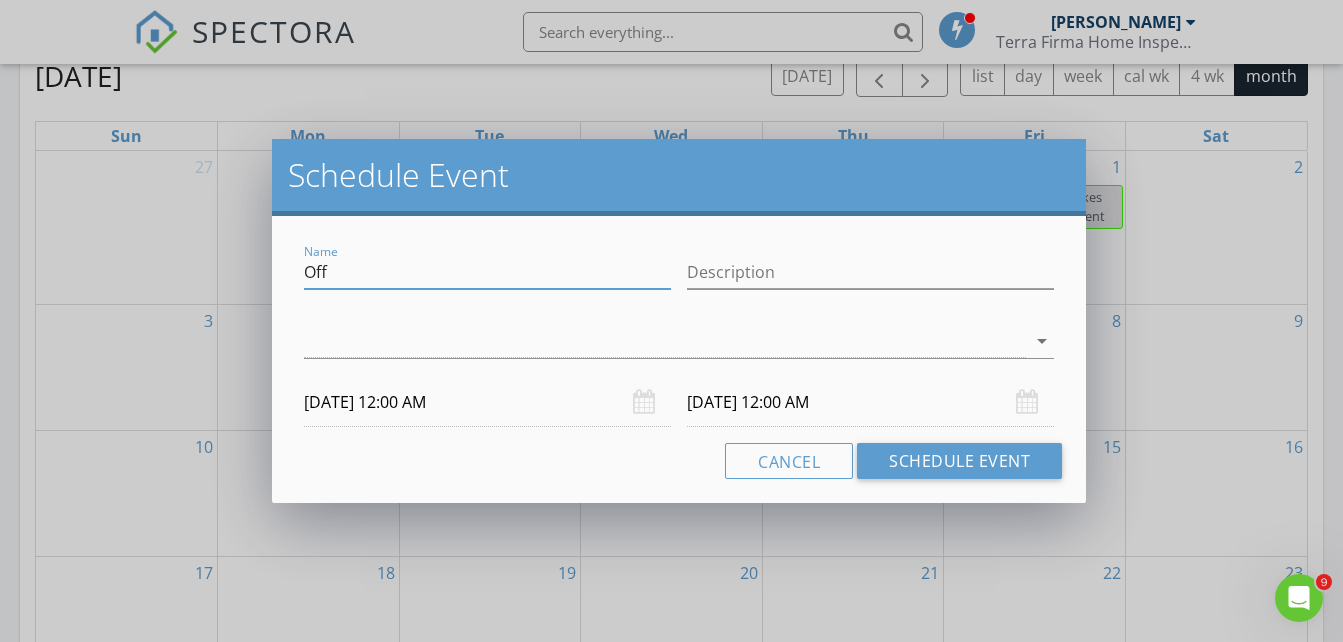 drag, startPoint x: 348, startPoint y: 268, endPoint x: 251, endPoint y: 268, distance: 97 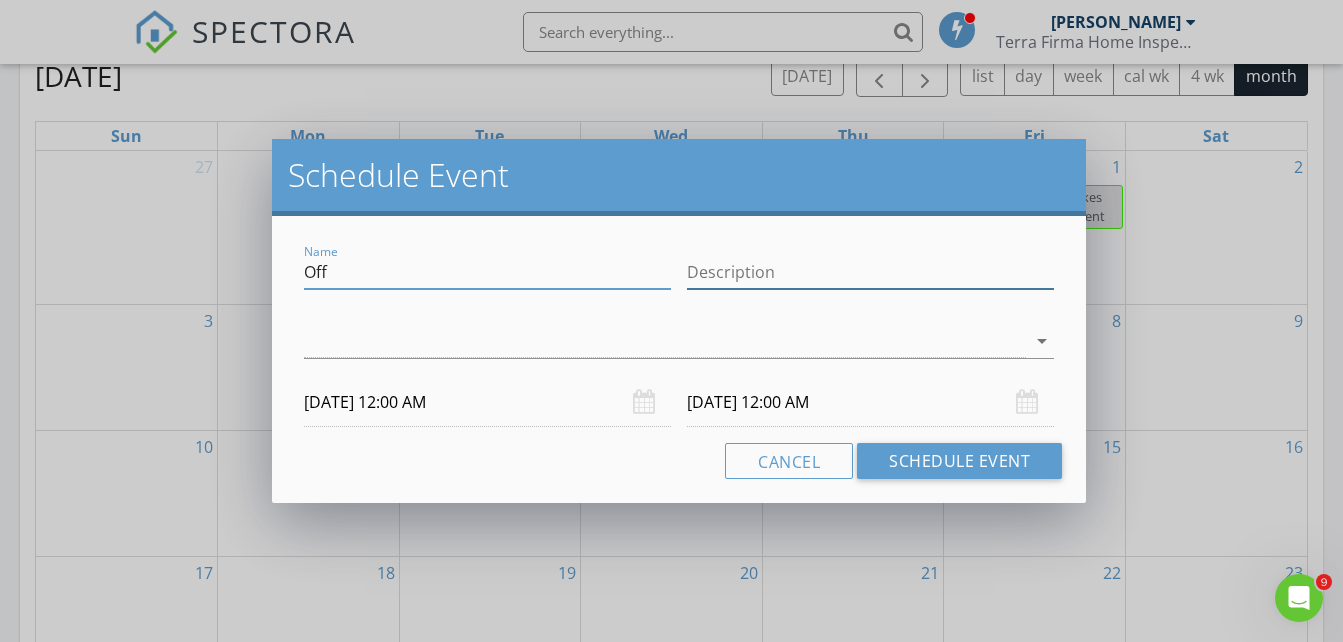 drag, startPoint x: 757, startPoint y: 280, endPoint x: 766, endPoint y: 275, distance: 10.29563 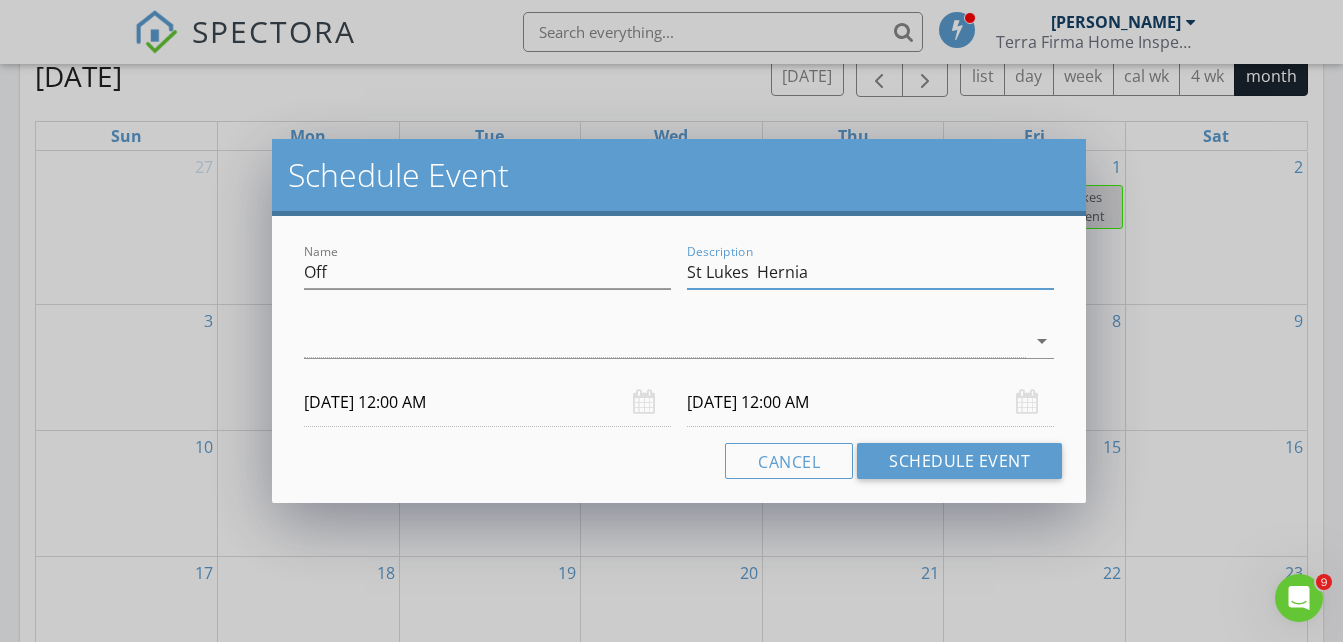 type on "St Lukes  Hernia" 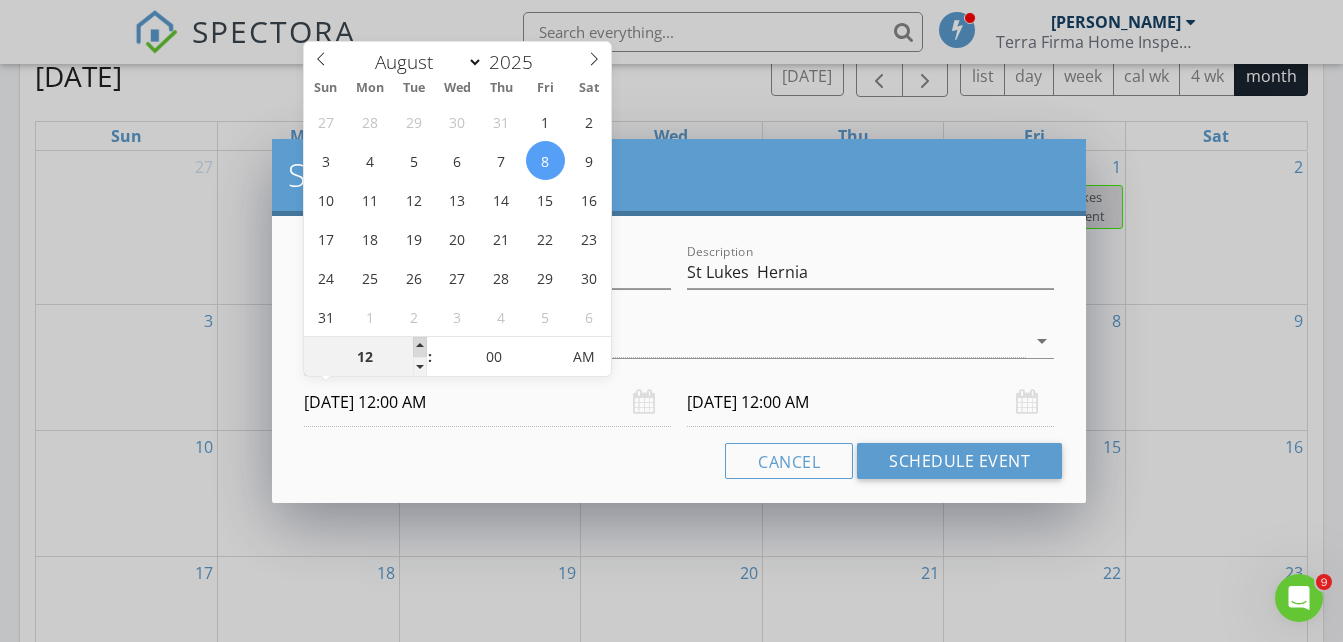 type on "01" 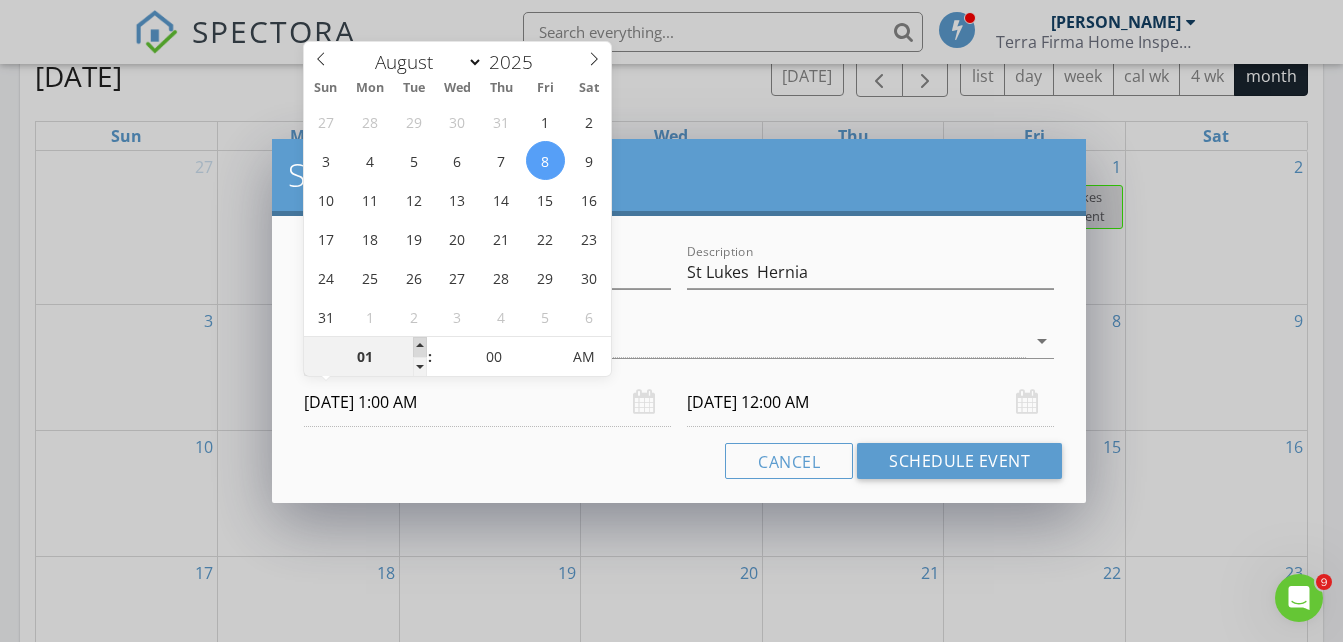 click at bounding box center (420, 347) 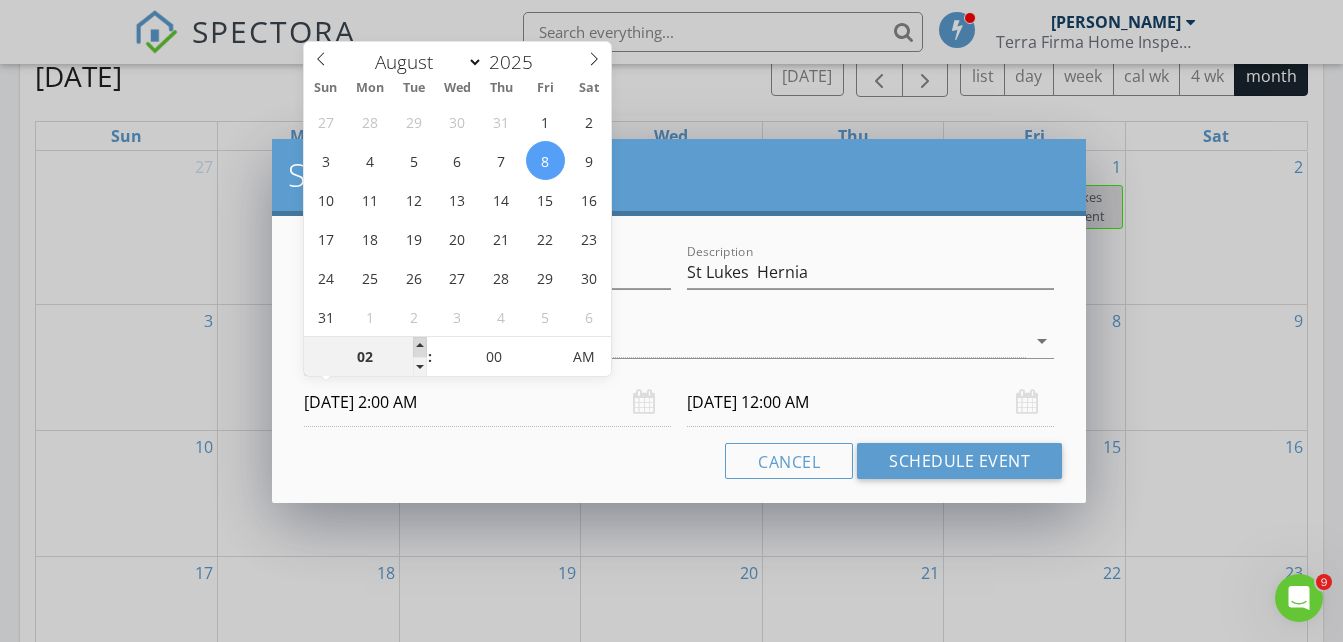 click at bounding box center (420, 347) 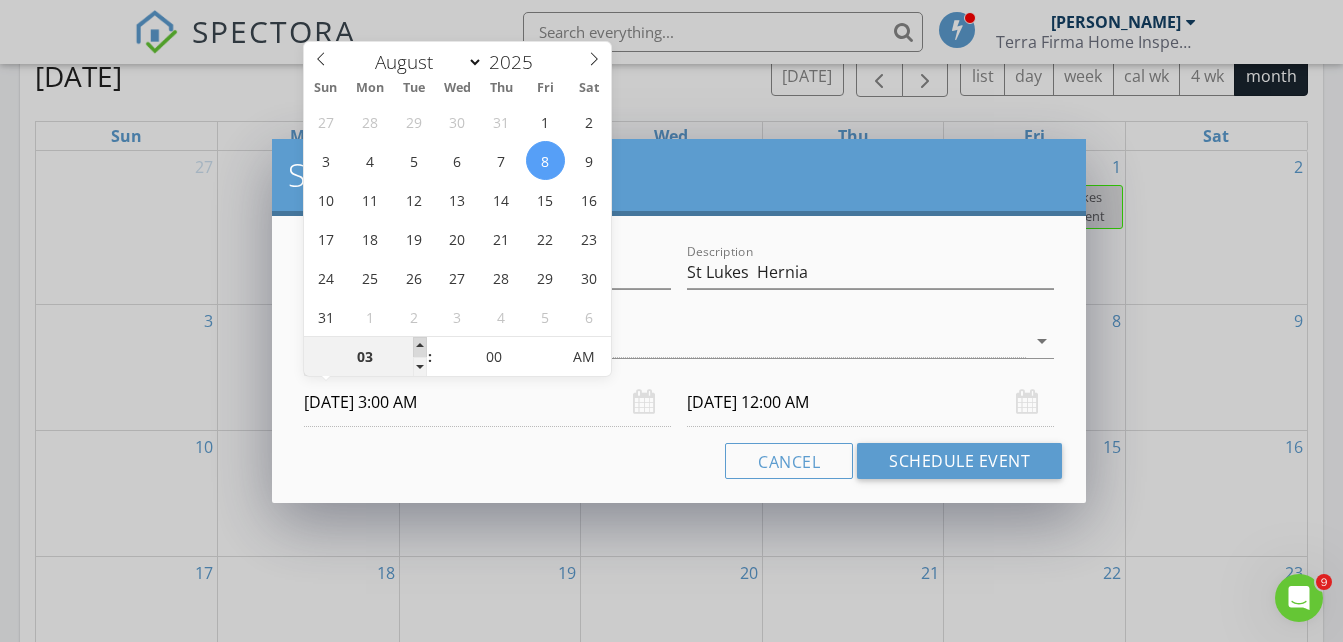 click at bounding box center (420, 347) 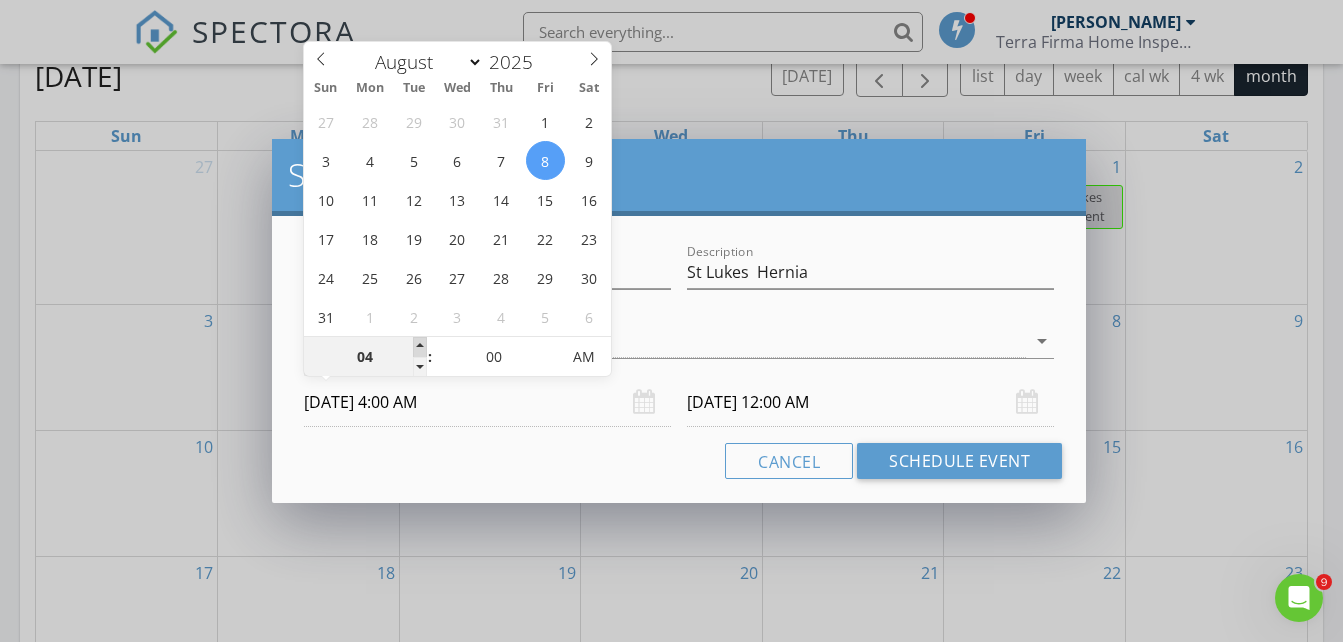 click at bounding box center [420, 347] 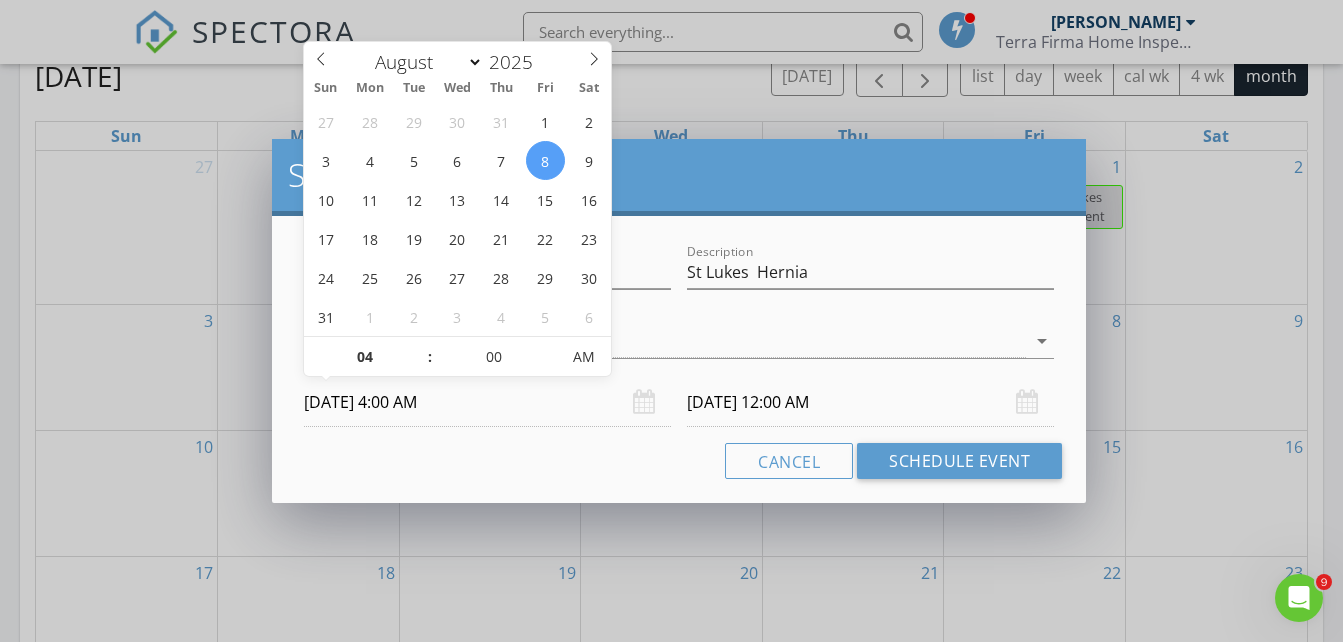 type on "05" 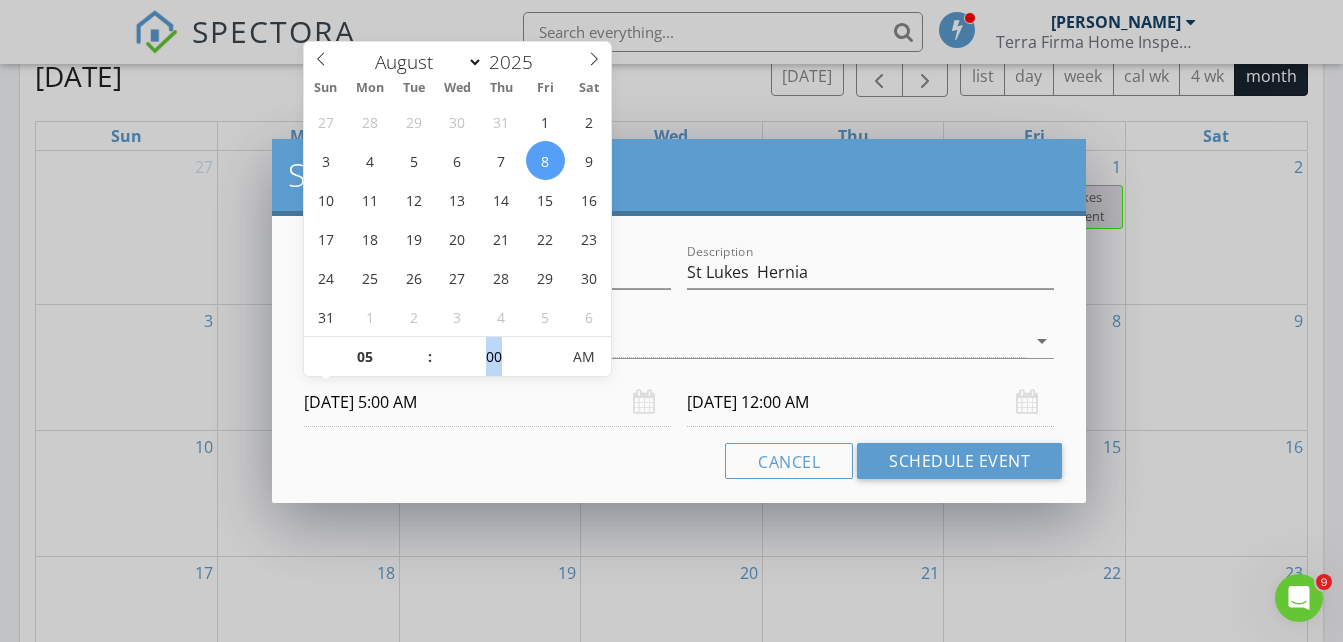 click on "05 : 00 AM" at bounding box center [458, 356] 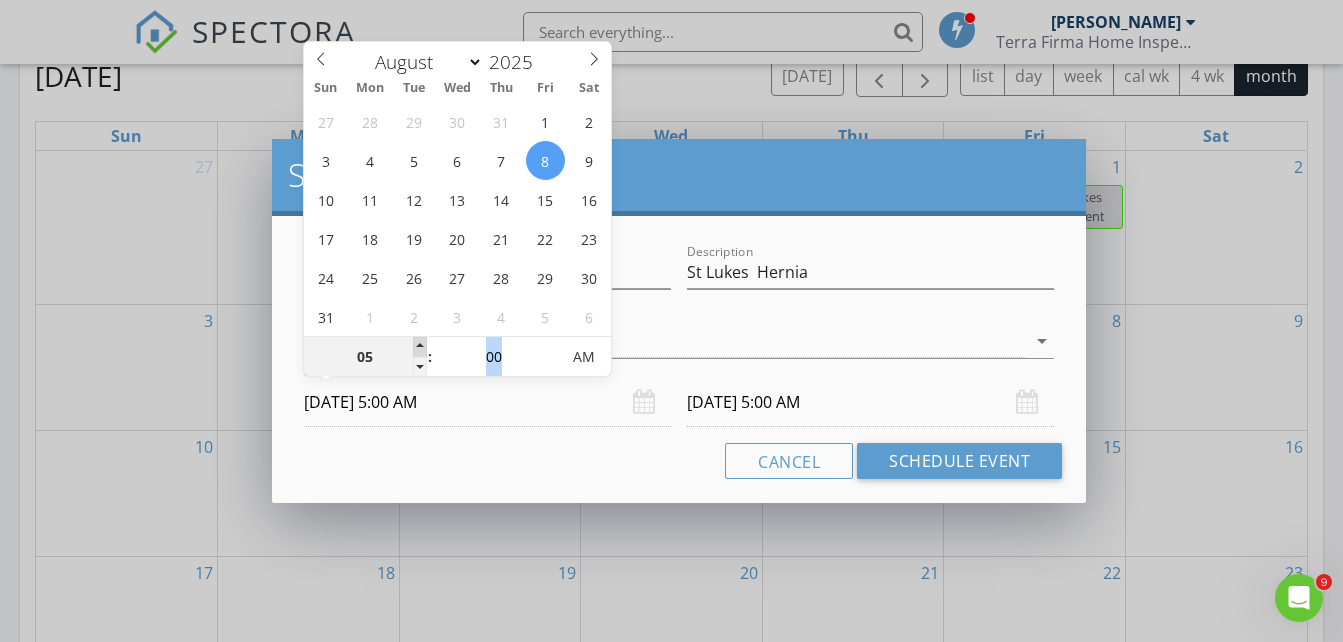 type on "06" 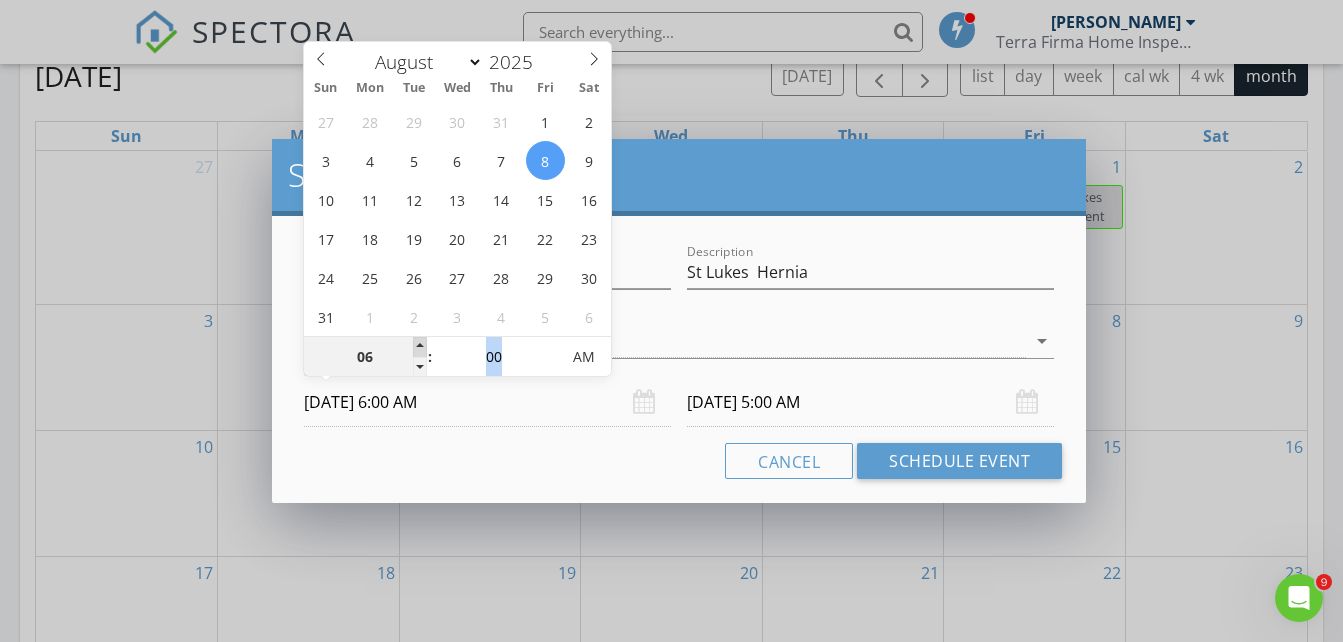 click at bounding box center [420, 347] 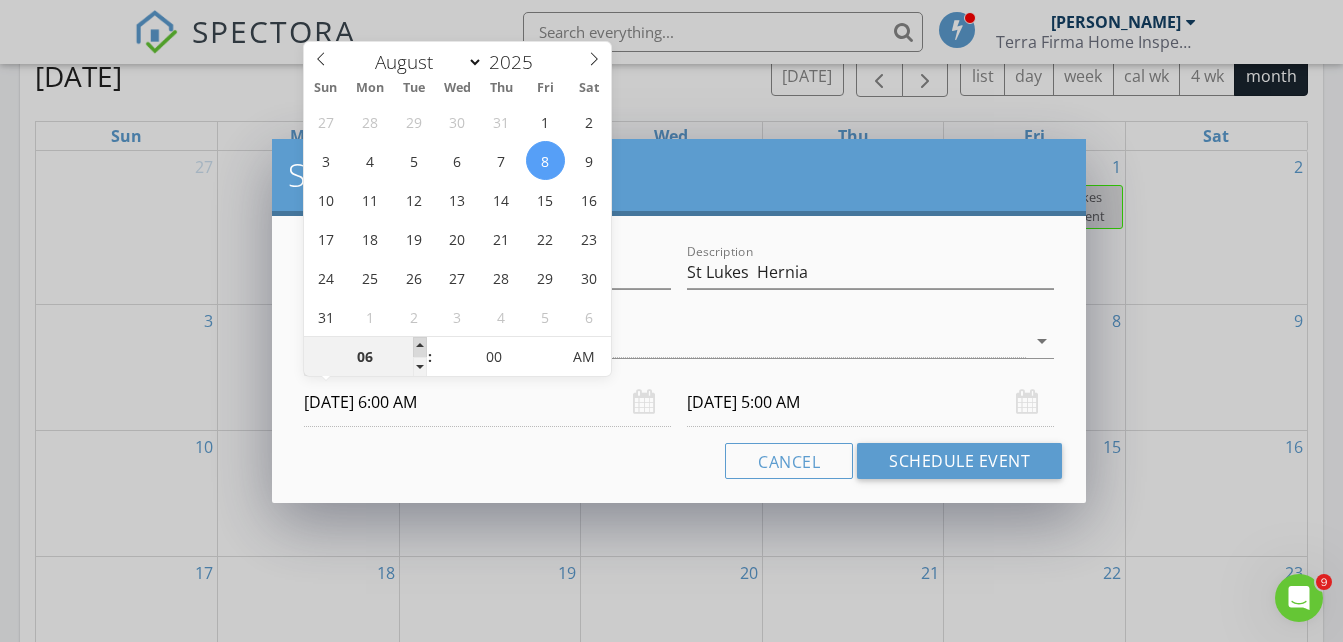 type on "[DATE] 6:00 AM" 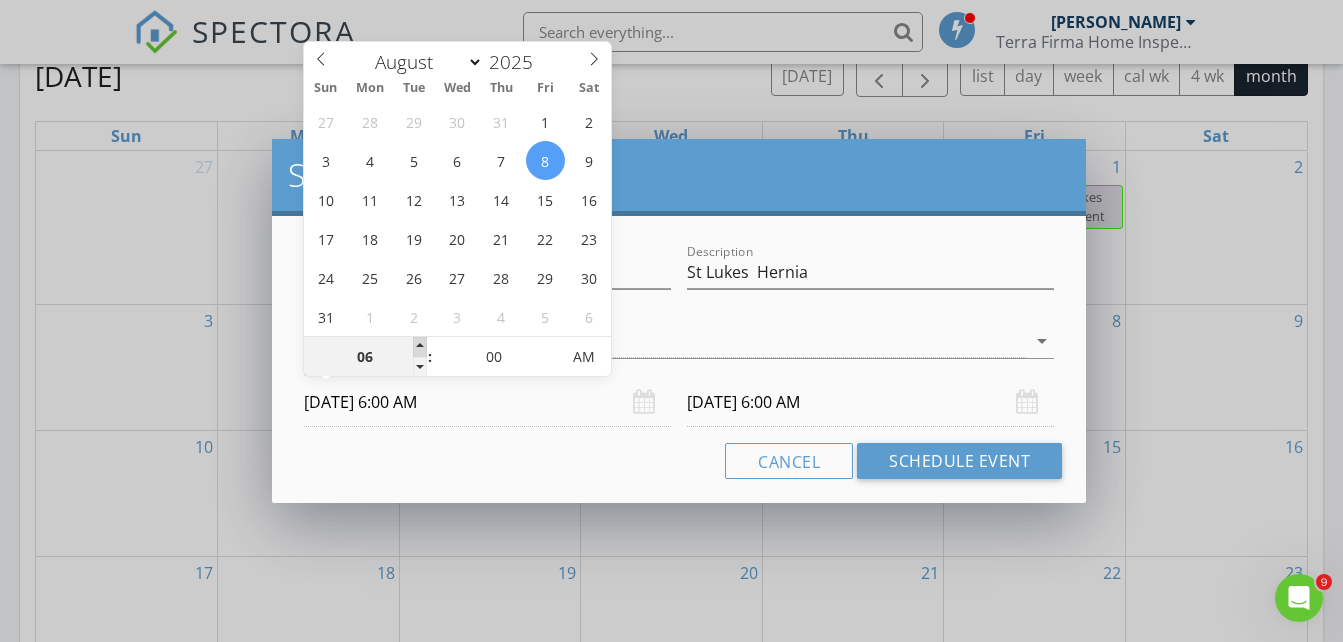 type on "07" 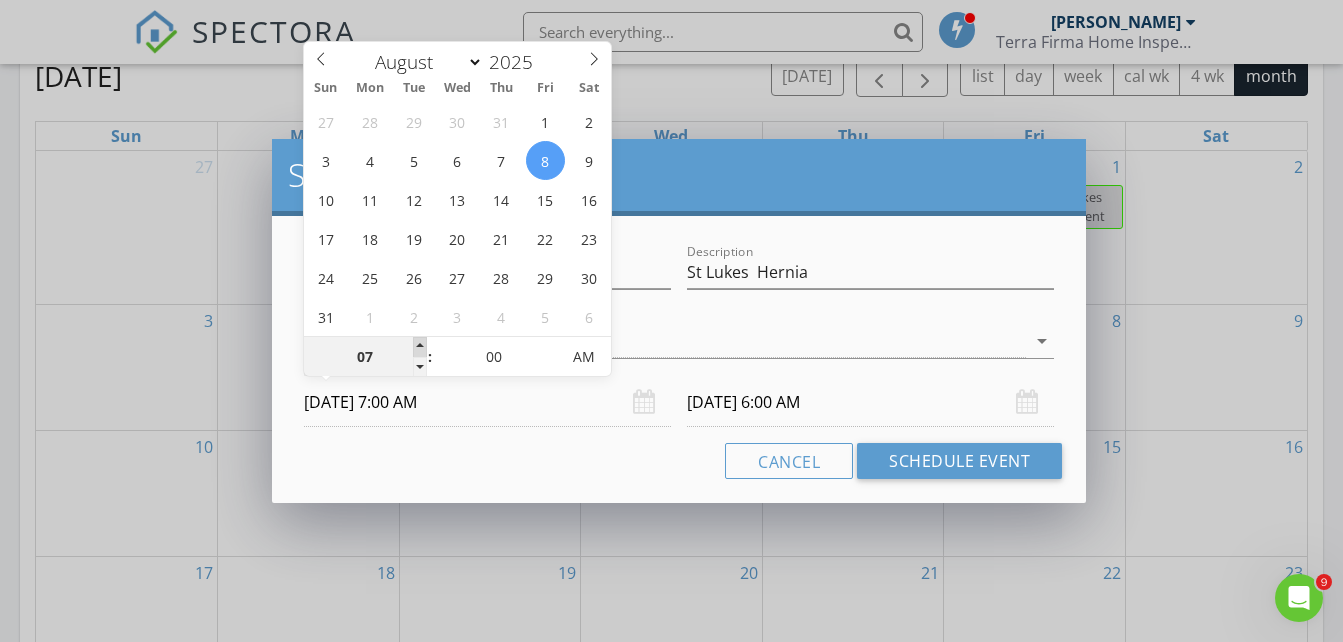 click at bounding box center (420, 347) 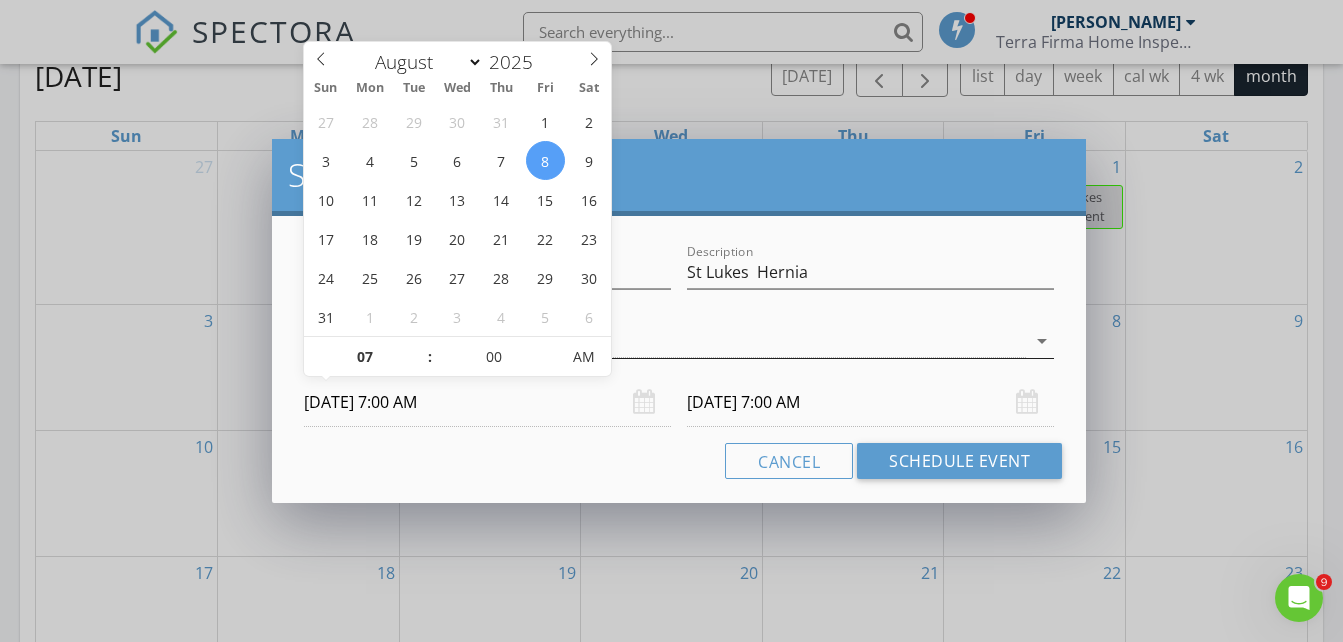 click at bounding box center (665, 341) 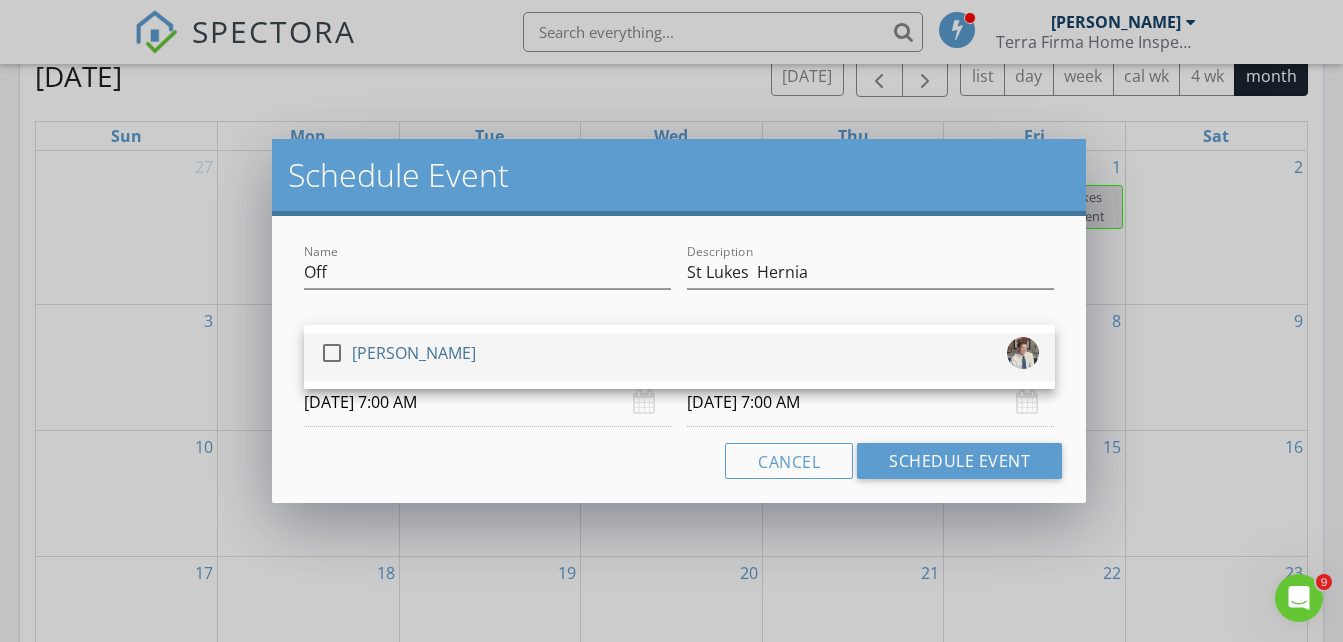 click at bounding box center [332, 353] 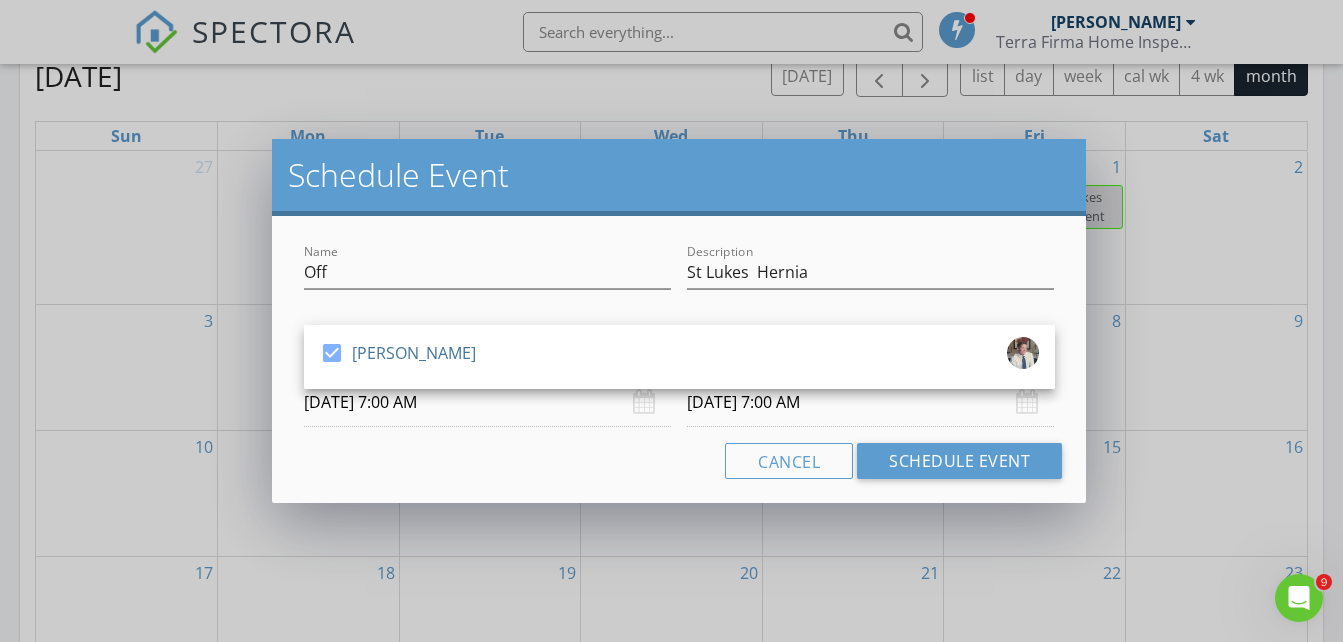 click on "Name Off   Description St Lukes  Hernia     check_box   [PERSON_NAME]   [PERSON_NAME] arrow_drop_down   [DATE] 7:00 AM   [DATE] 7:00 AM         Cancel   Schedule Event" at bounding box center [679, 359] 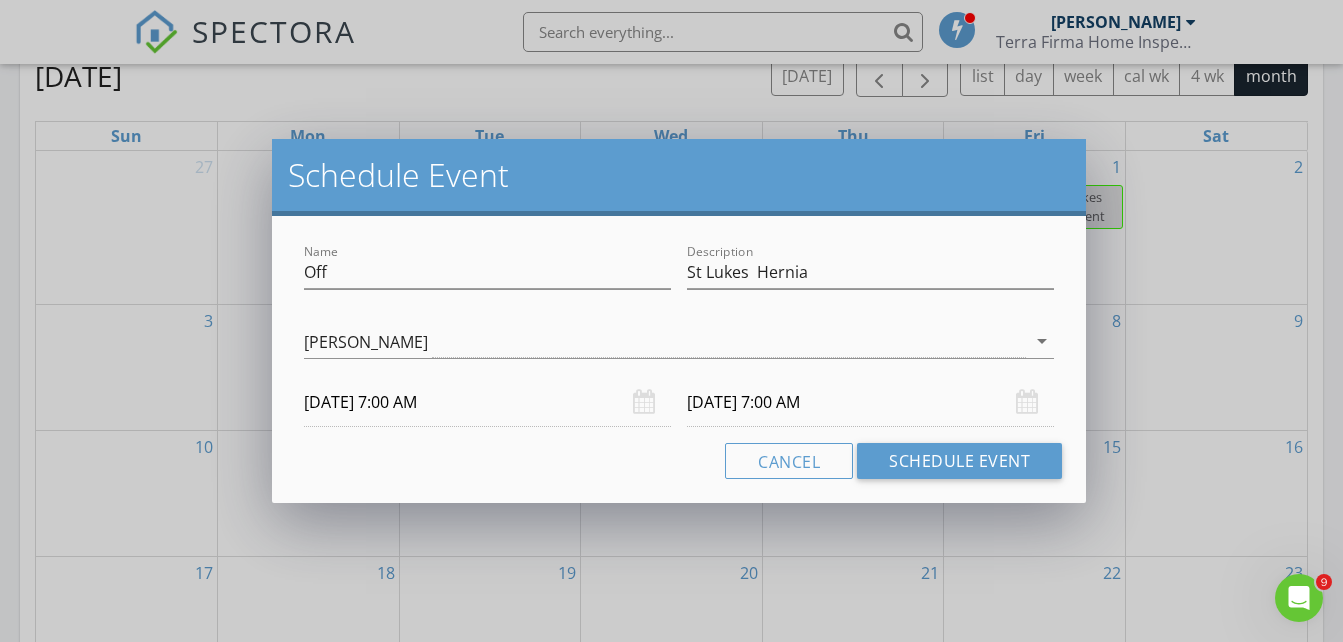 click on "[DATE] 7:00 AM" at bounding box center [870, 402] 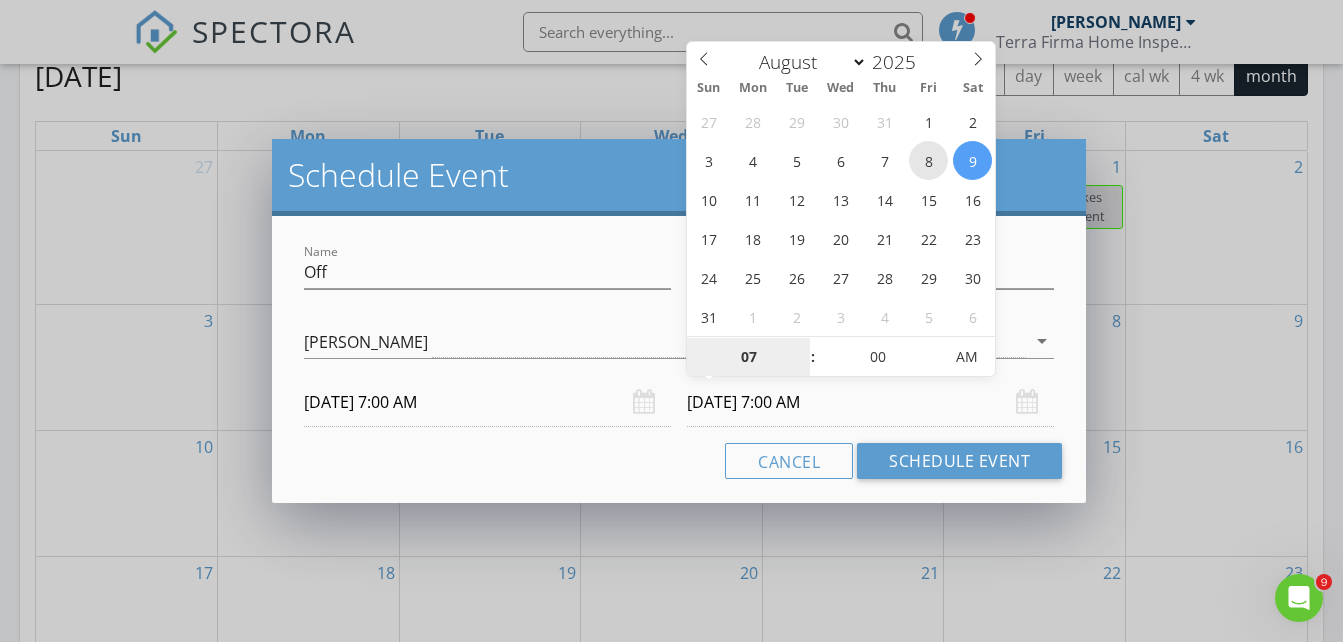 type on "[DATE] 7:00 AM" 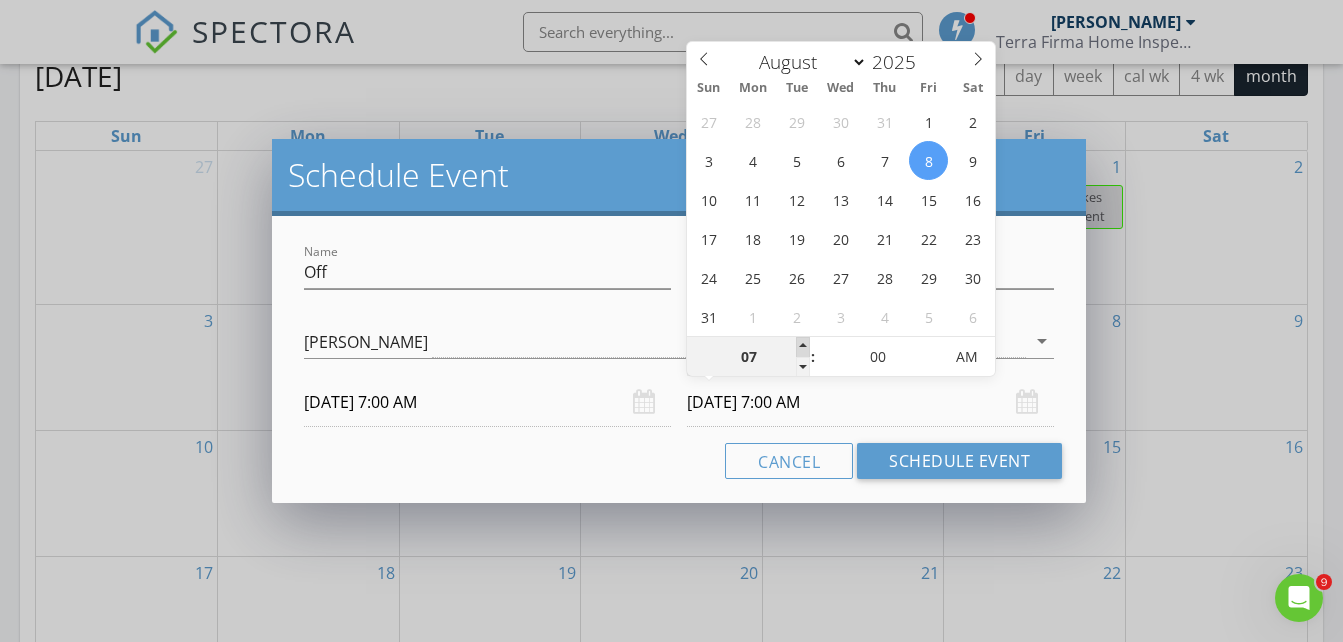 type on "08" 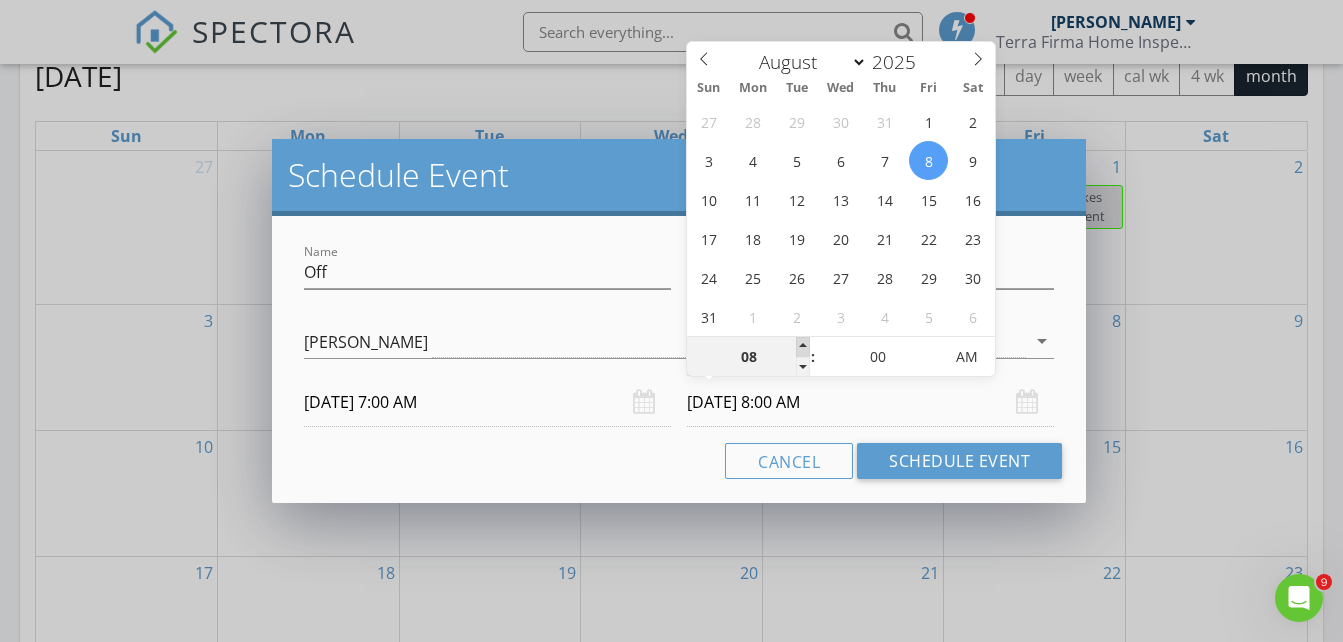 click at bounding box center (803, 347) 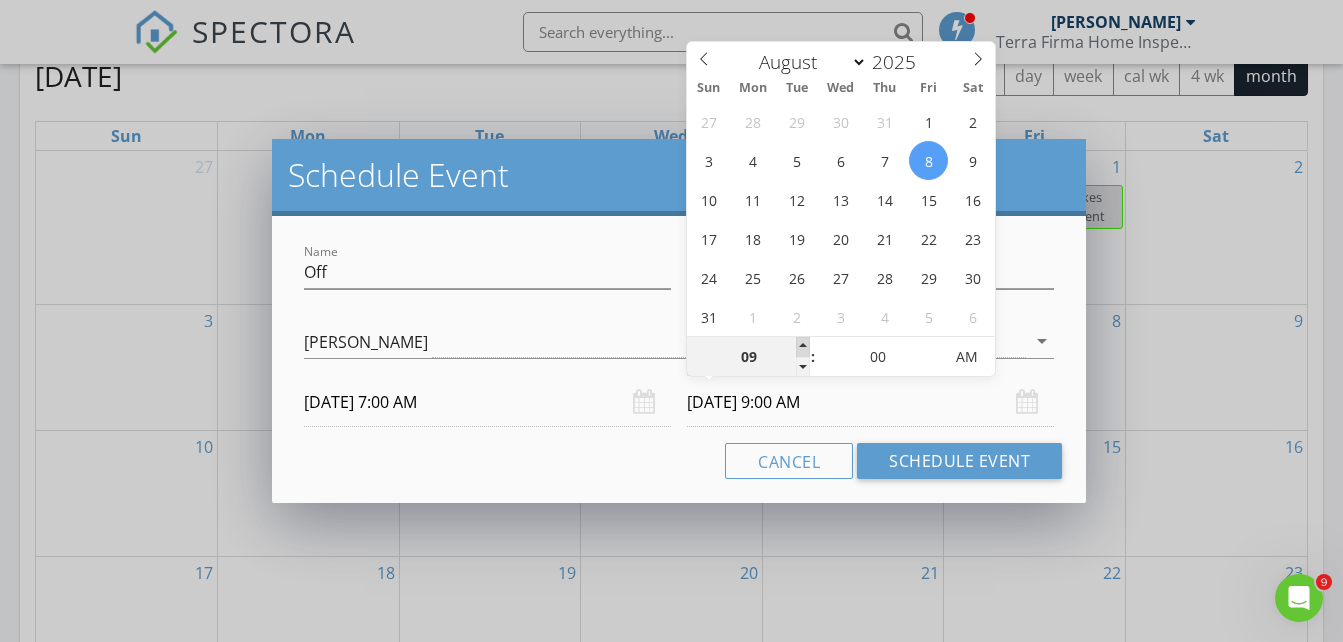 click at bounding box center (803, 347) 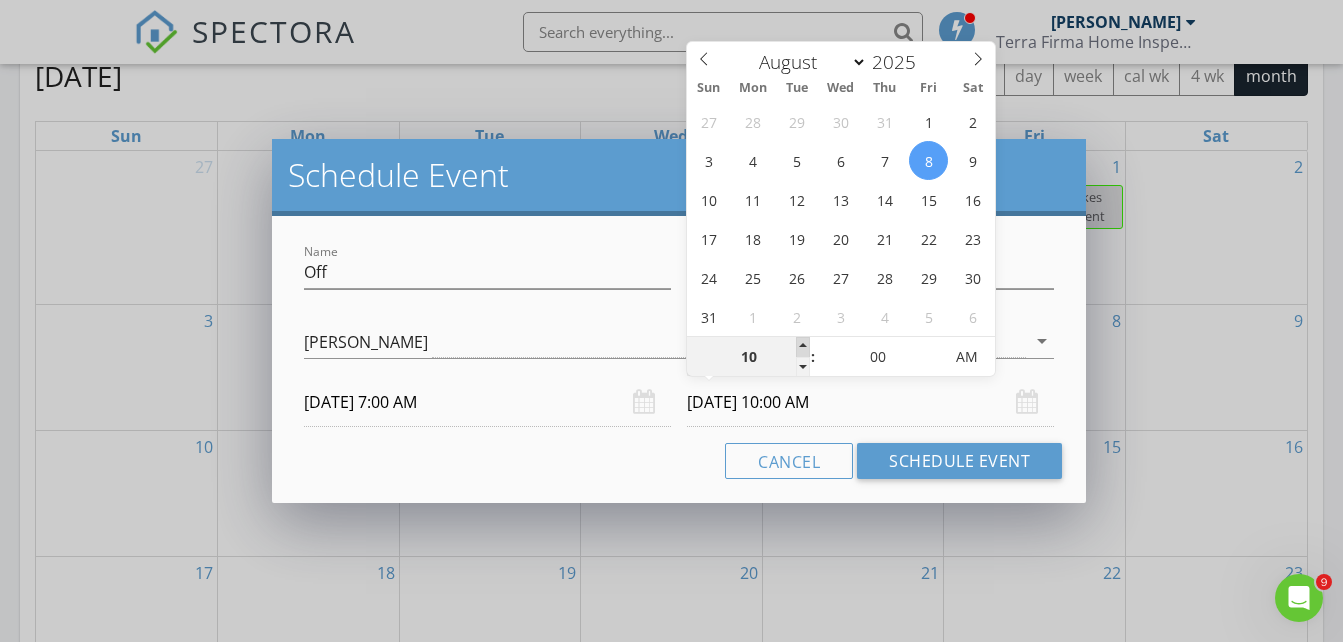 click at bounding box center (803, 347) 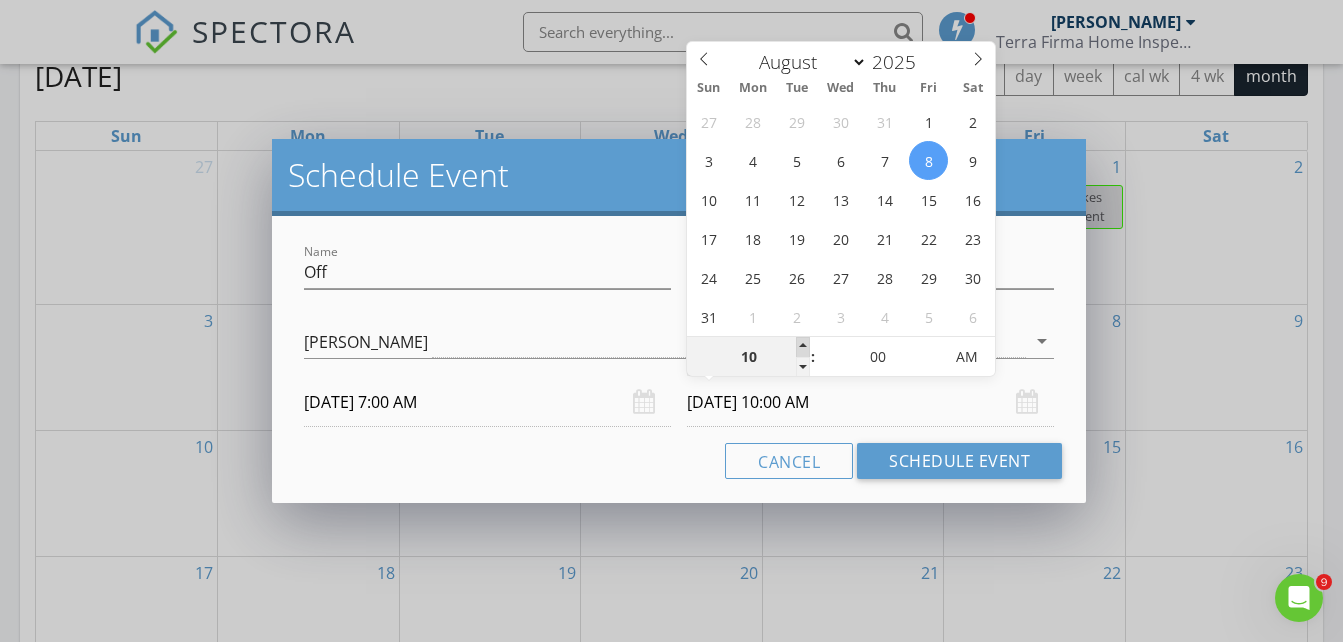 type on "11" 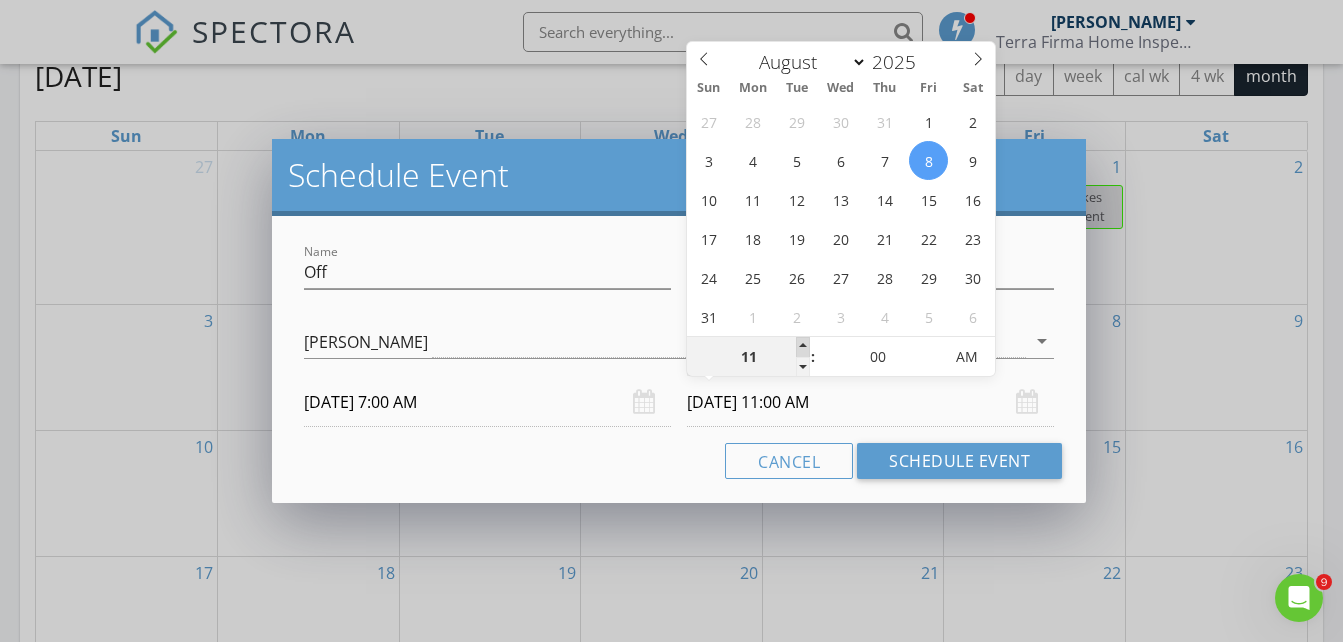 click at bounding box center [803, 347] 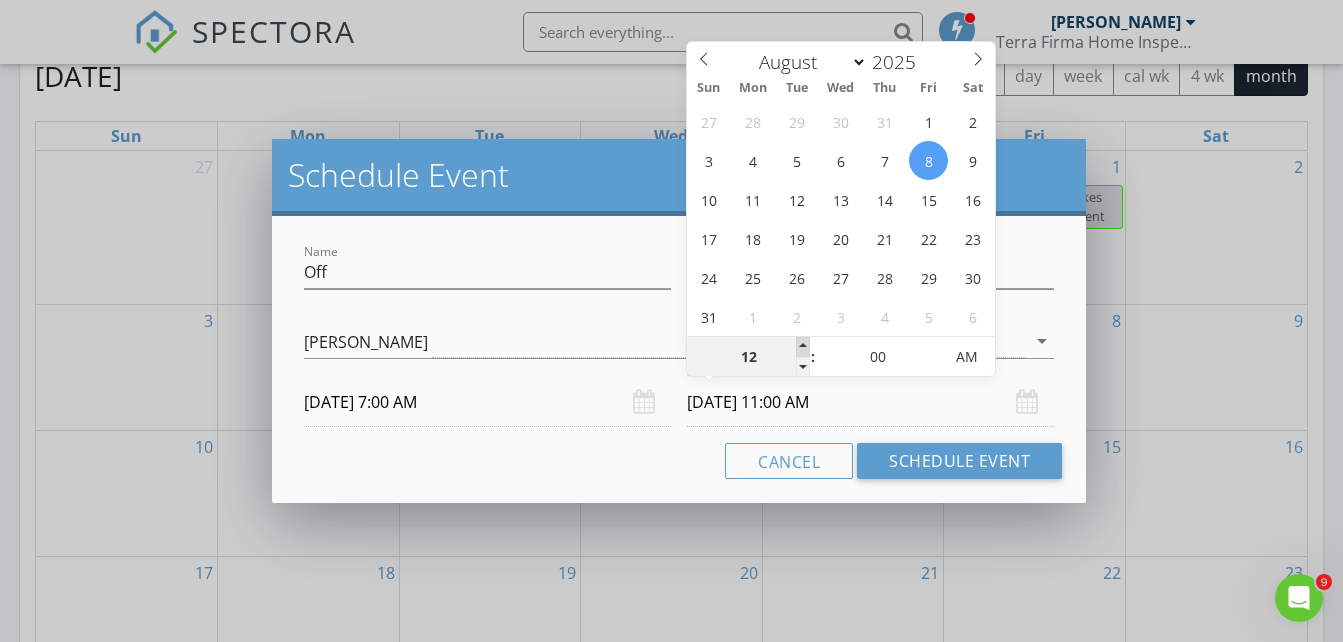 type on "[DATE] 12:00 PM" 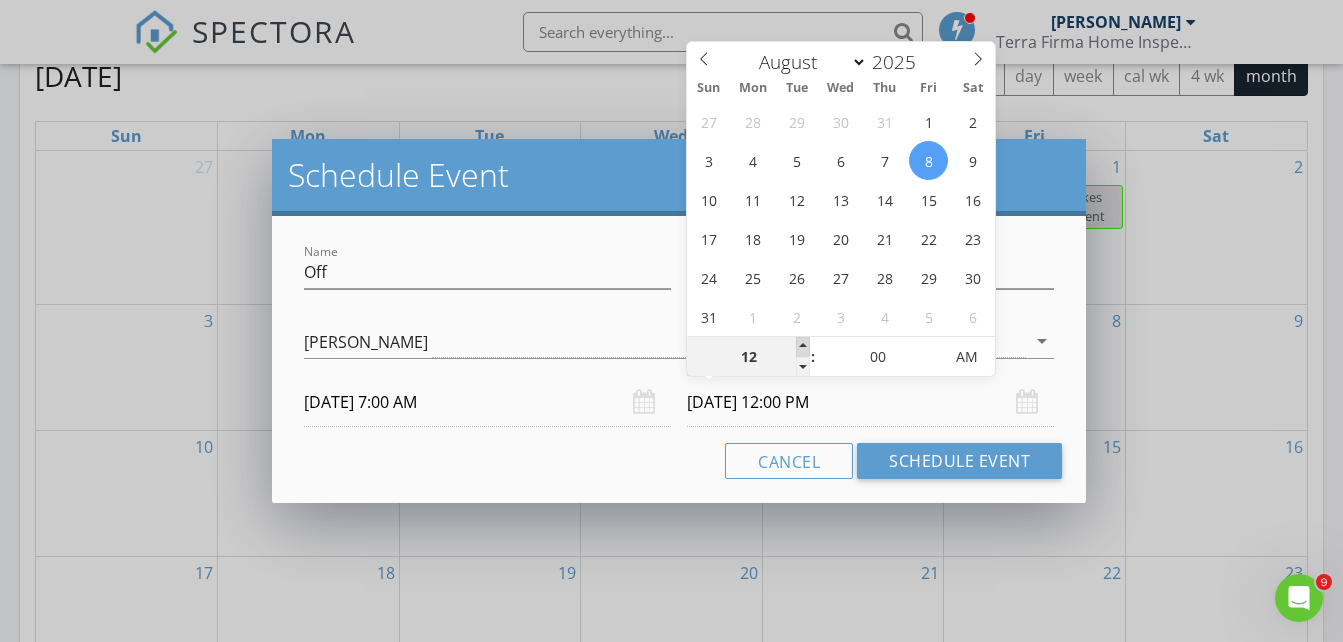 click at bounding box center [803, 347] 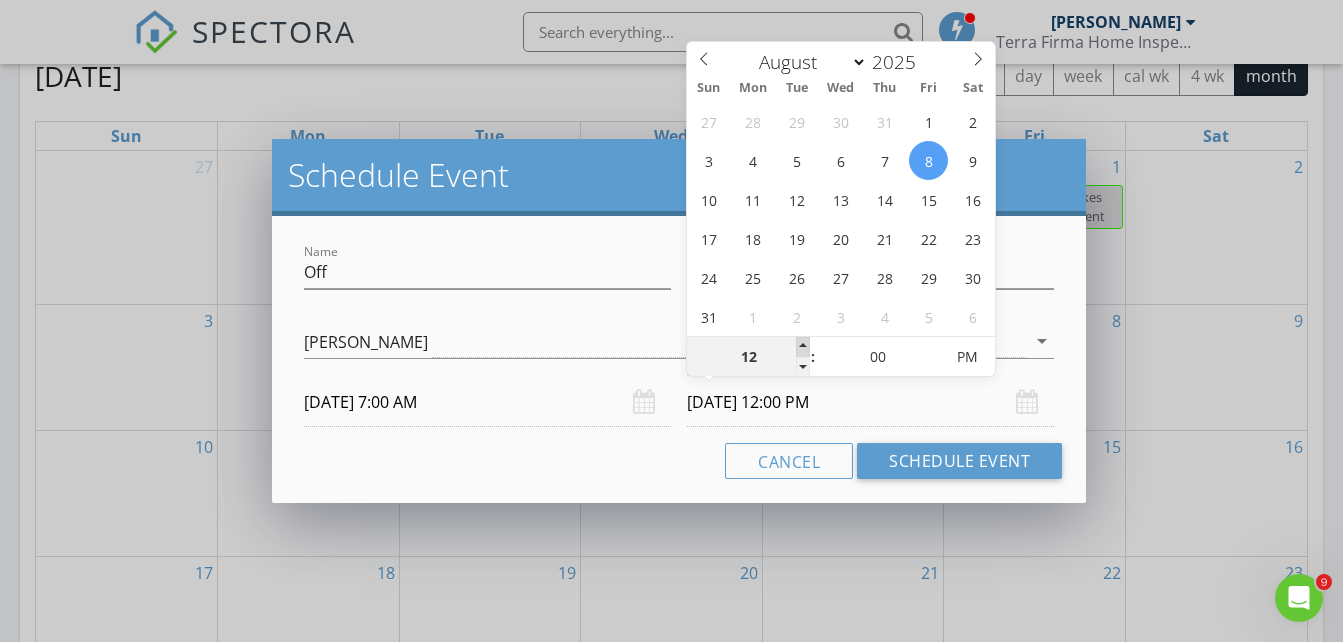 type on "01" 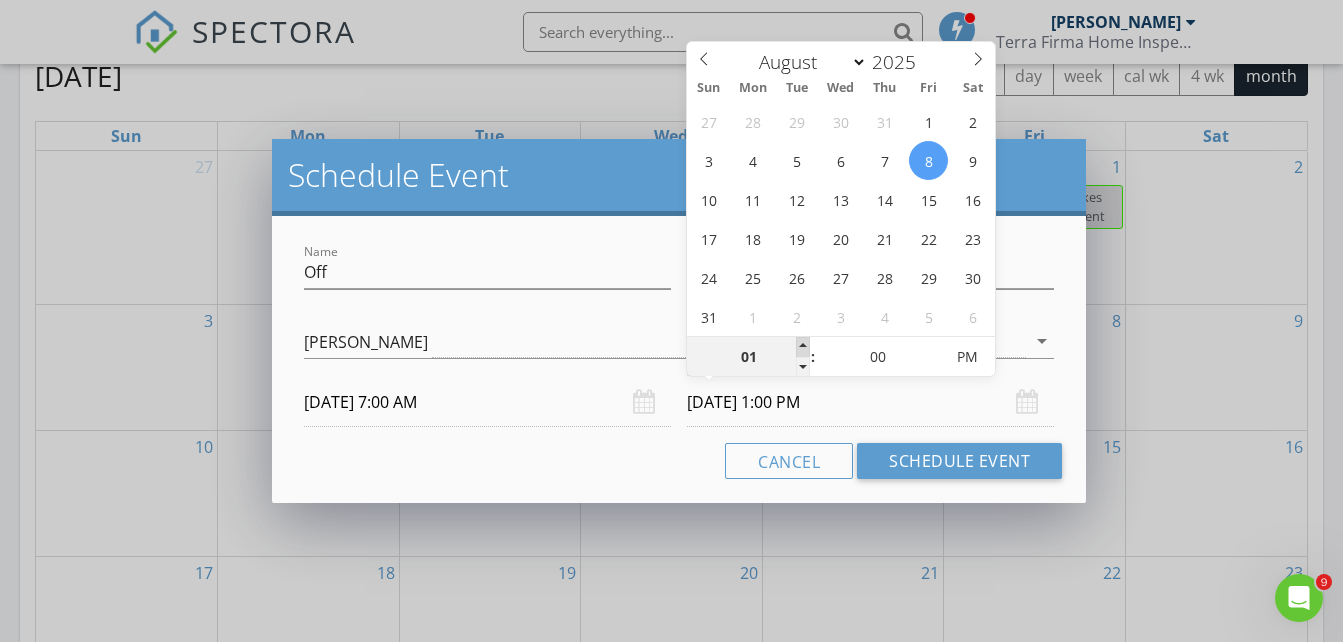 click at bounding box center [803, 347] 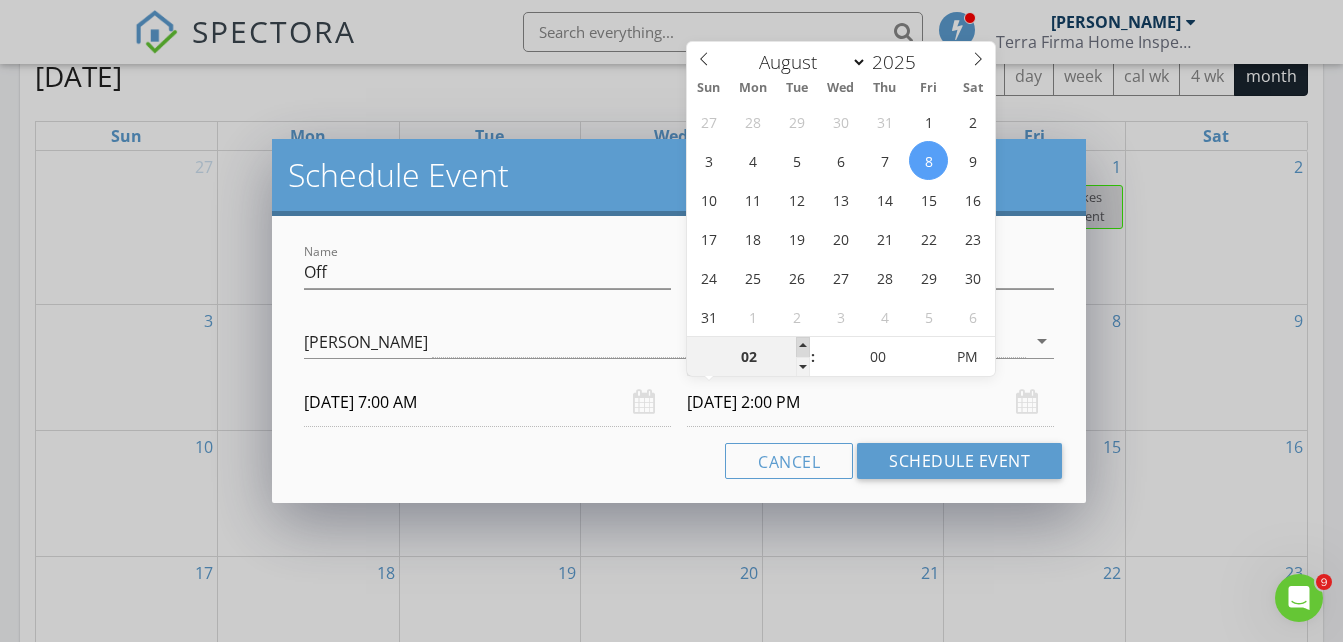 click at bounding box center (803, 347) 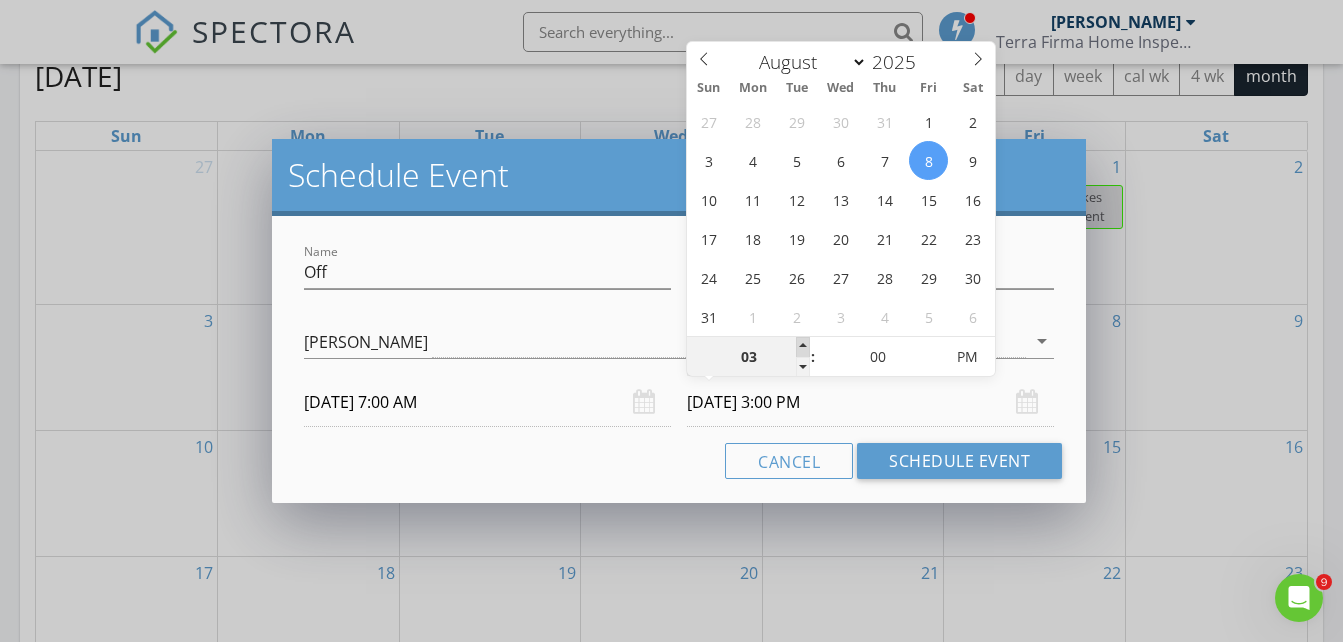 click at bounding box center [803, 347] 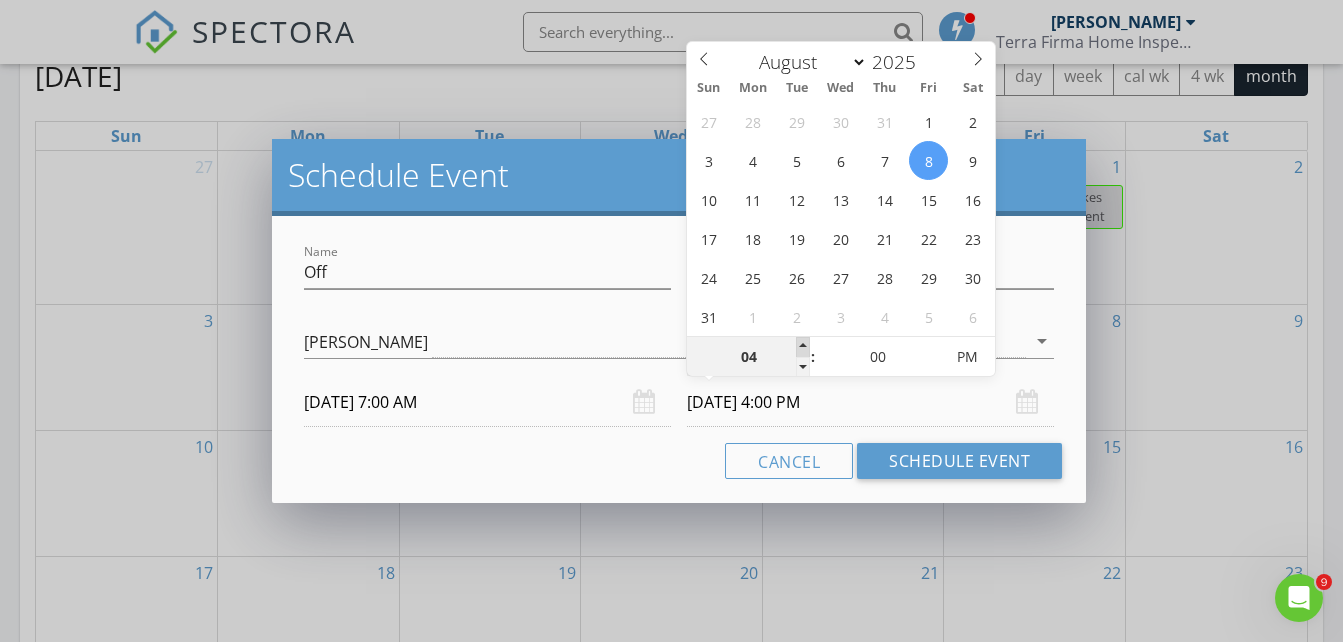 click at bounding box center [803, 347] 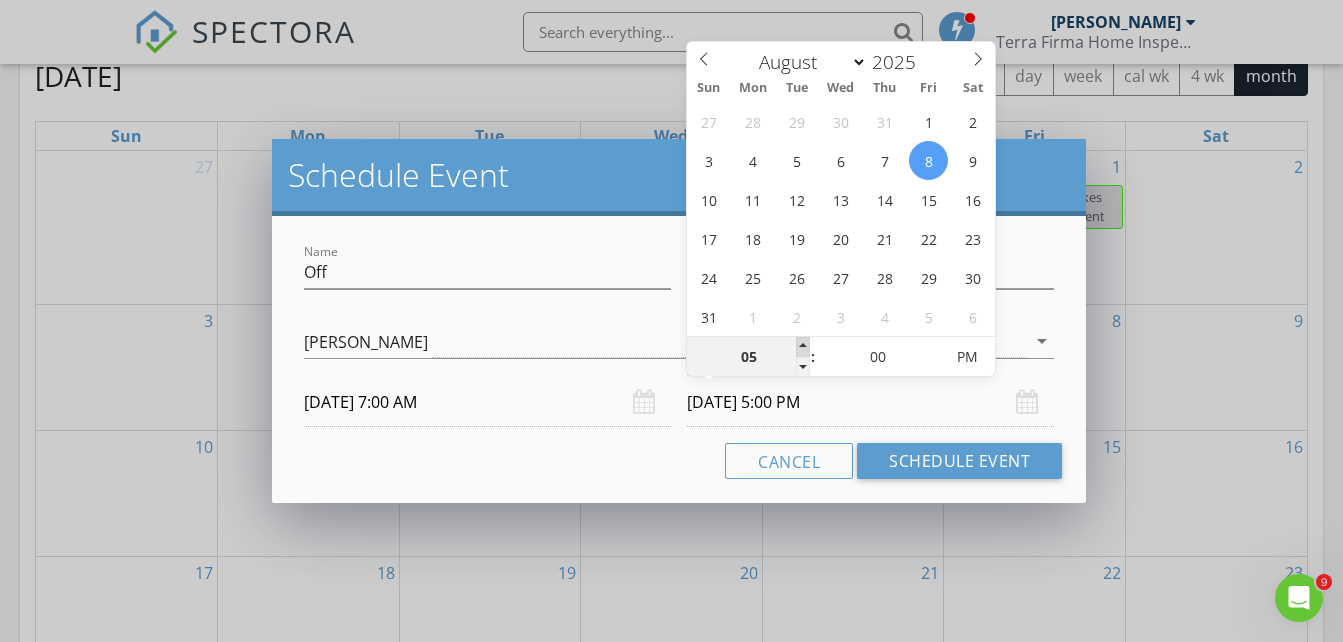 click at bounding box center [803, 347] 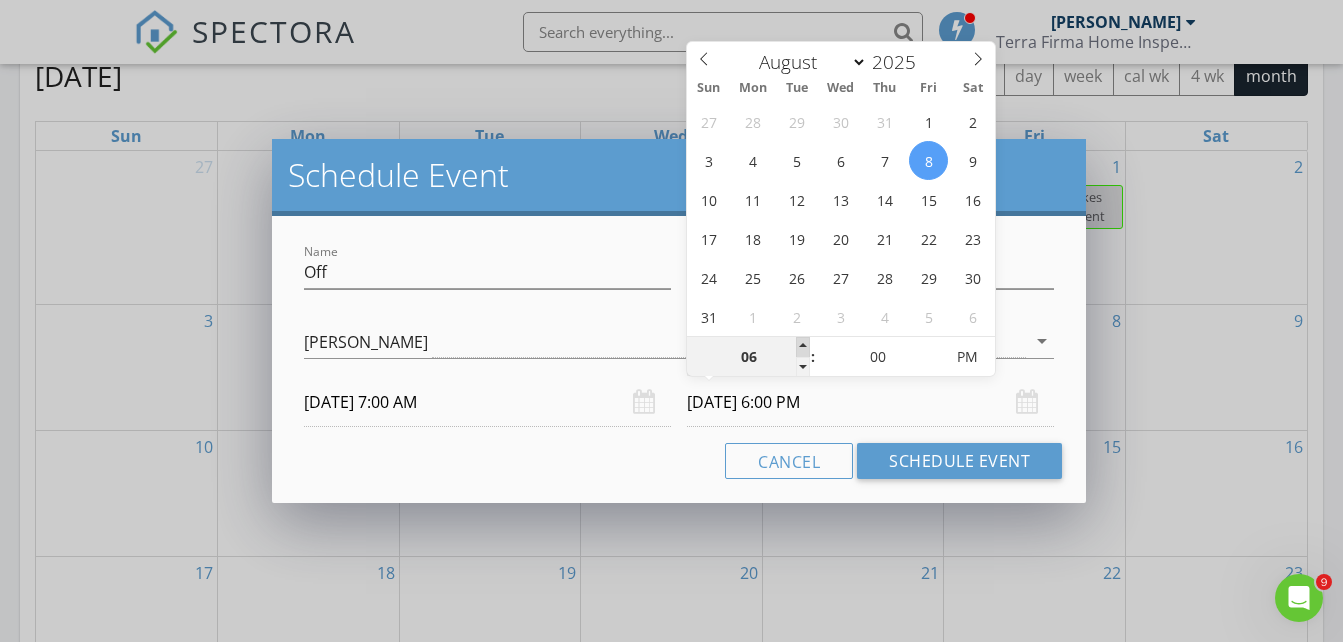 click at bounding box center [803, 347] 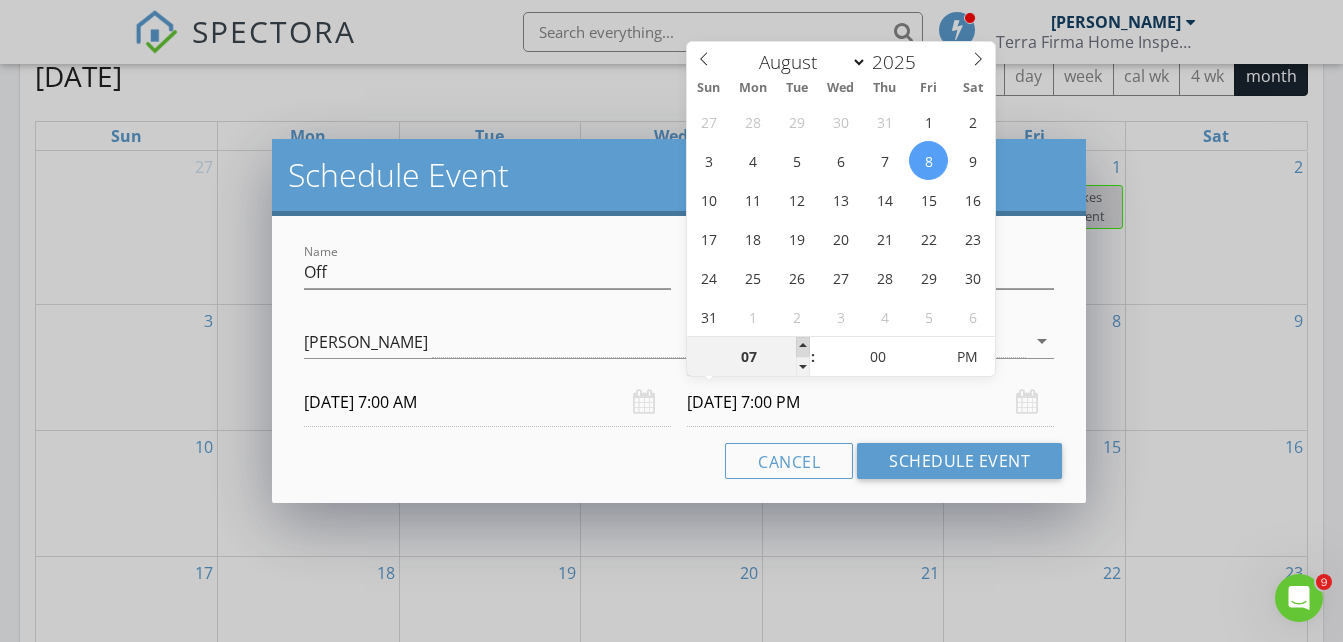 click at bounding box center (803, 347) 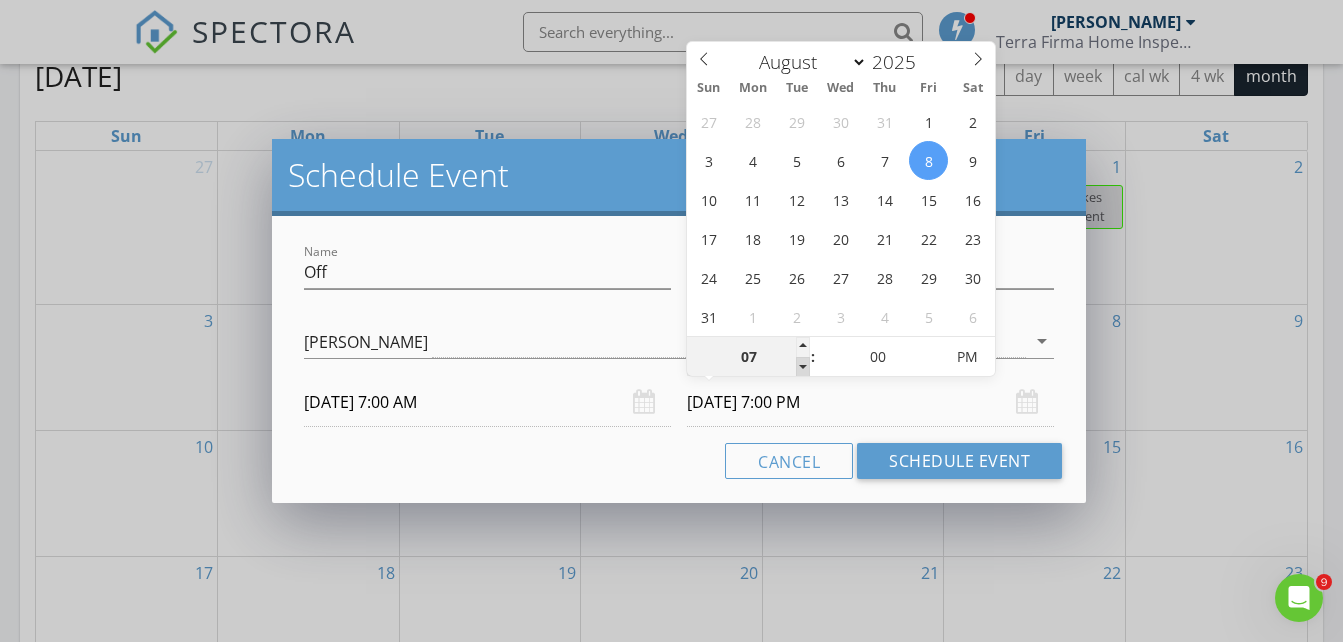 type on "06" 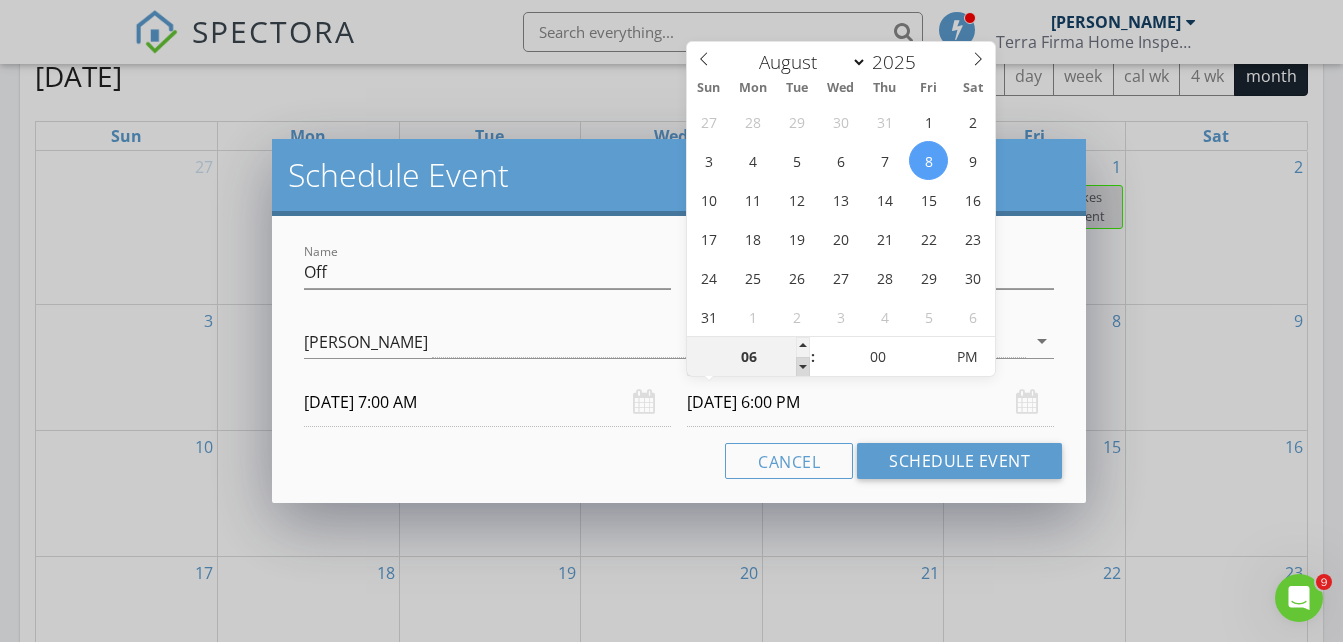 click at bounding box center (803, 367) 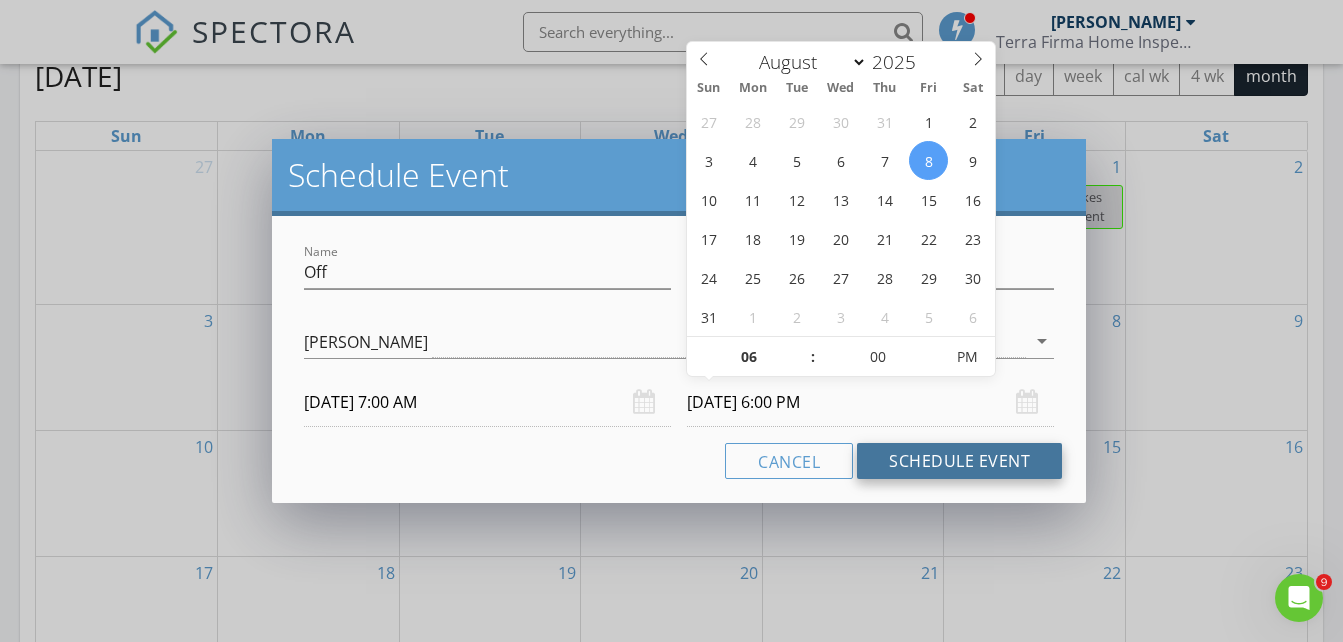 click on "Schedule Event" at bounding box center [959, 461] 